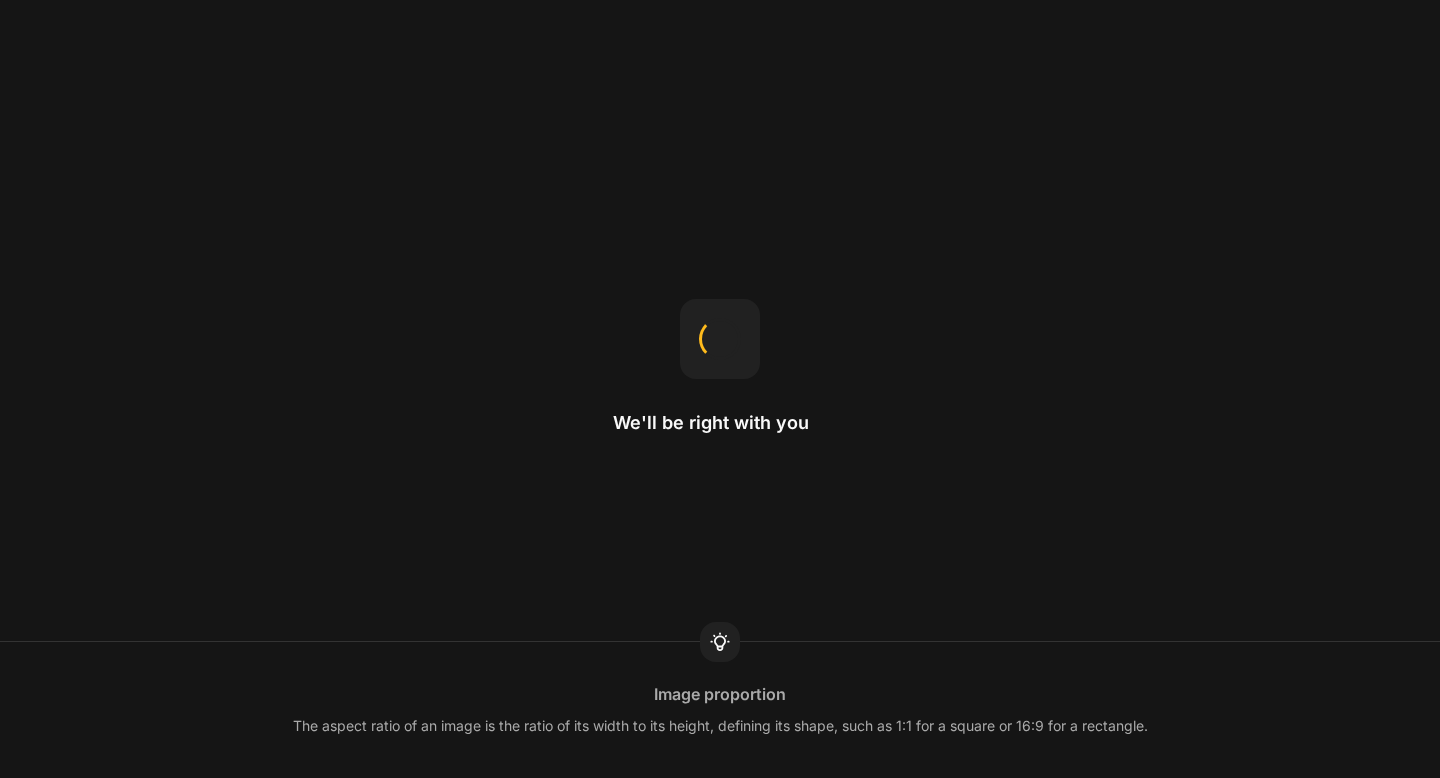 scroll, scrollTop: 0, scrollLeft: 0, axis: both 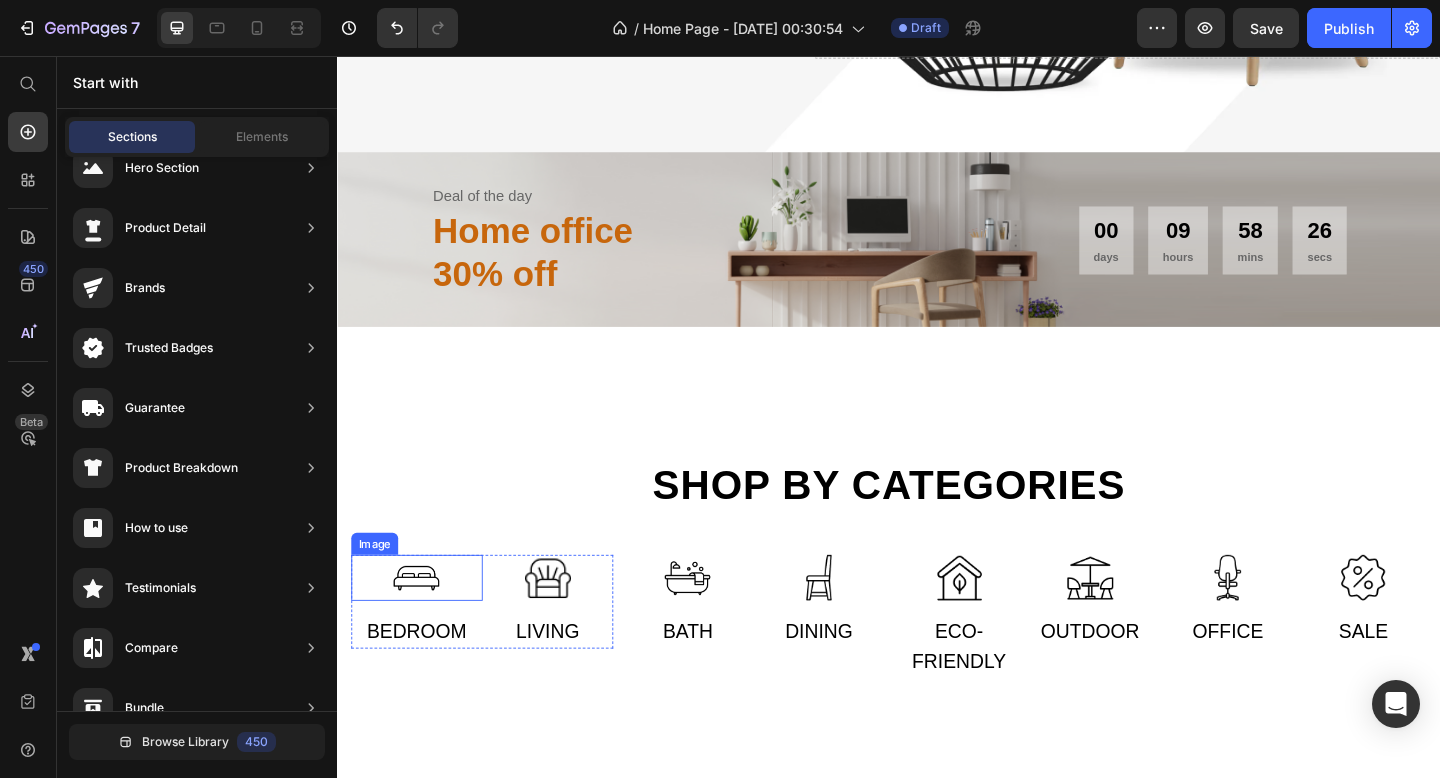 click at bounding box center [423, 624] 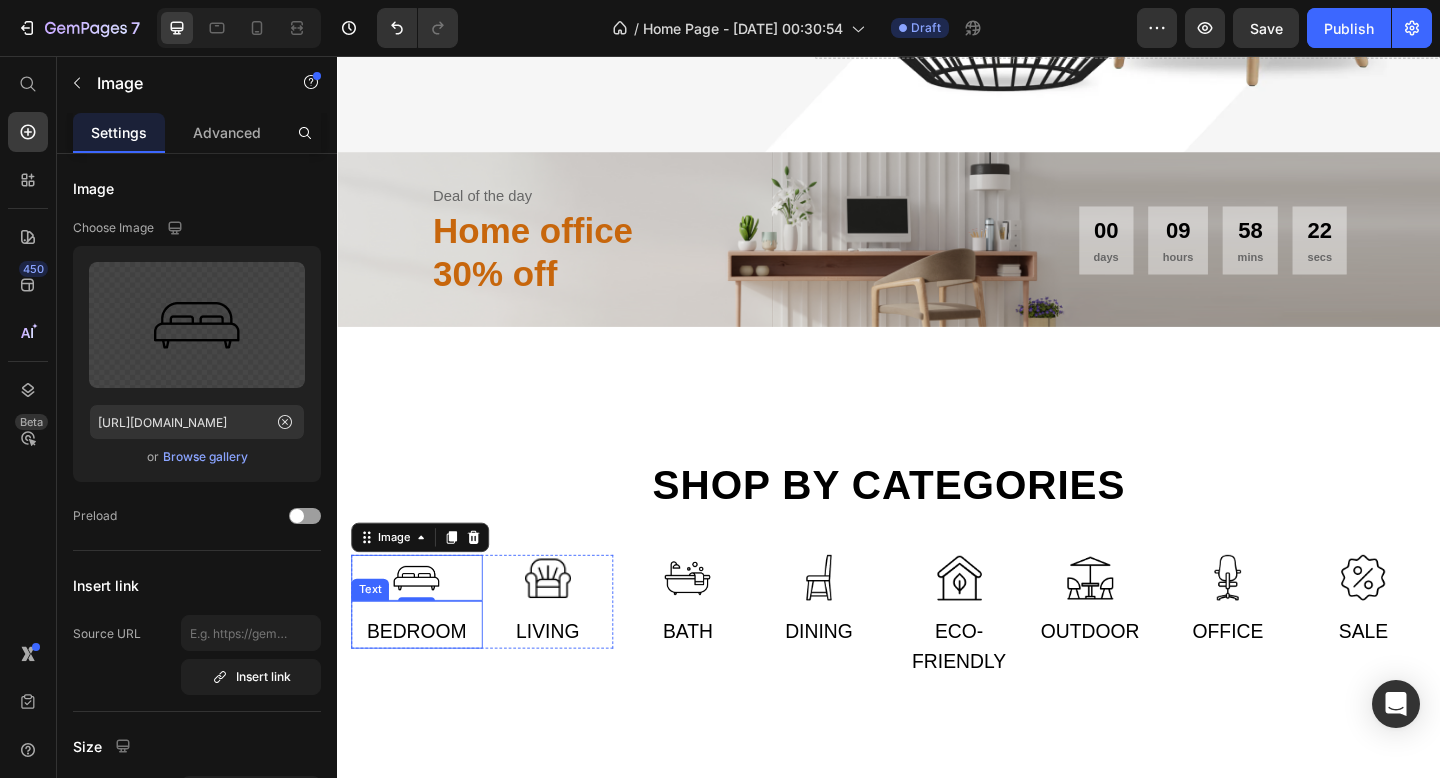 click on "Bedroom" at bounding box center [423, 683] 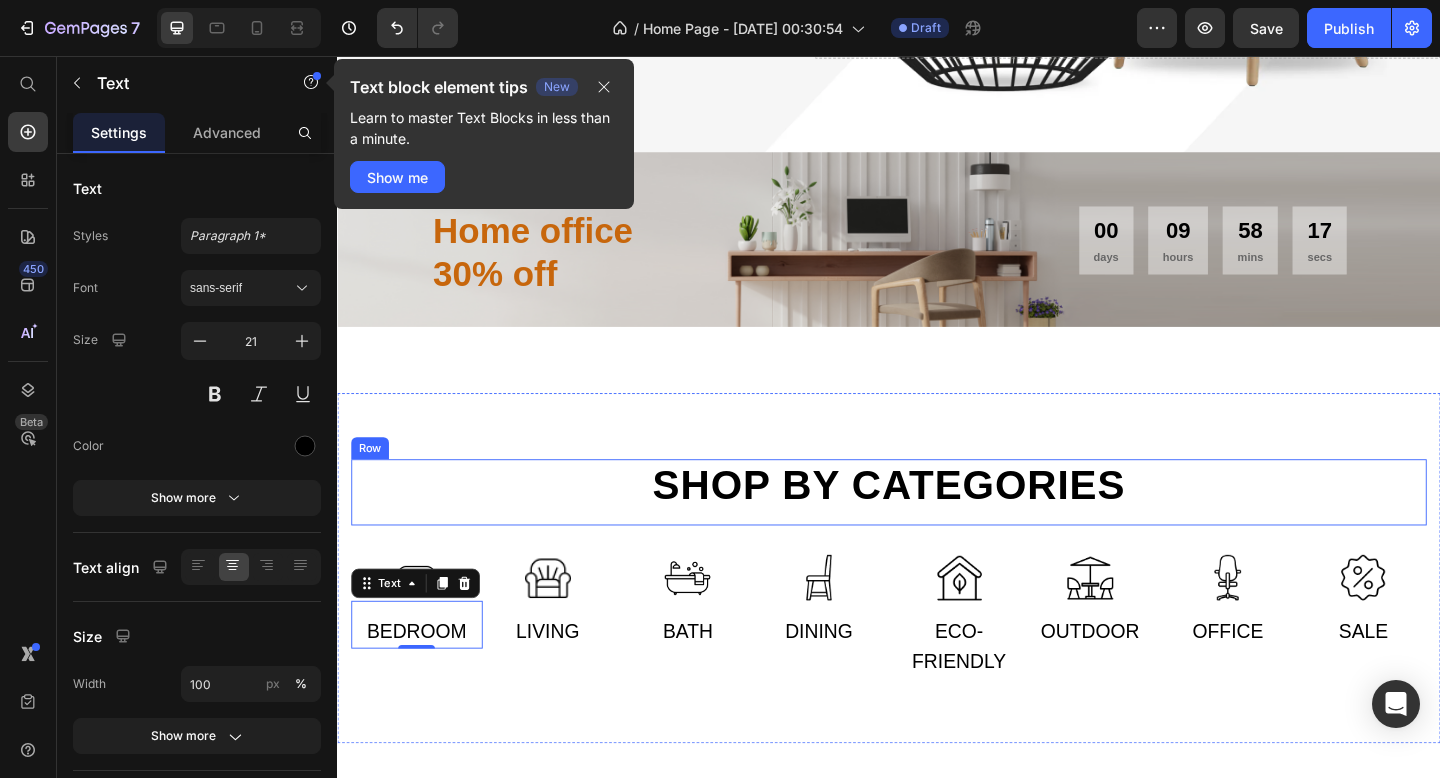 click on "Shop by categories" at bounding box center (937, 523) 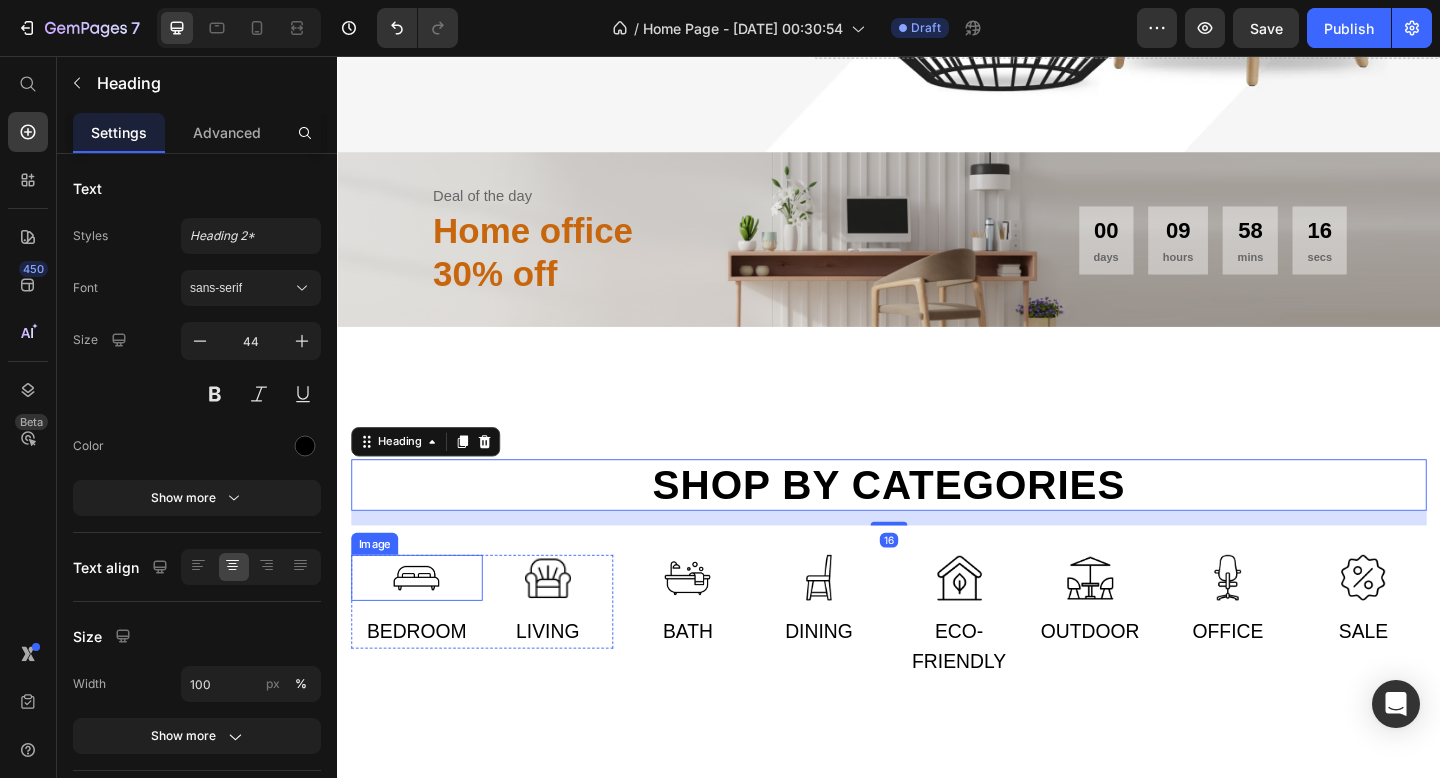 click at bounding box center (423, 624) 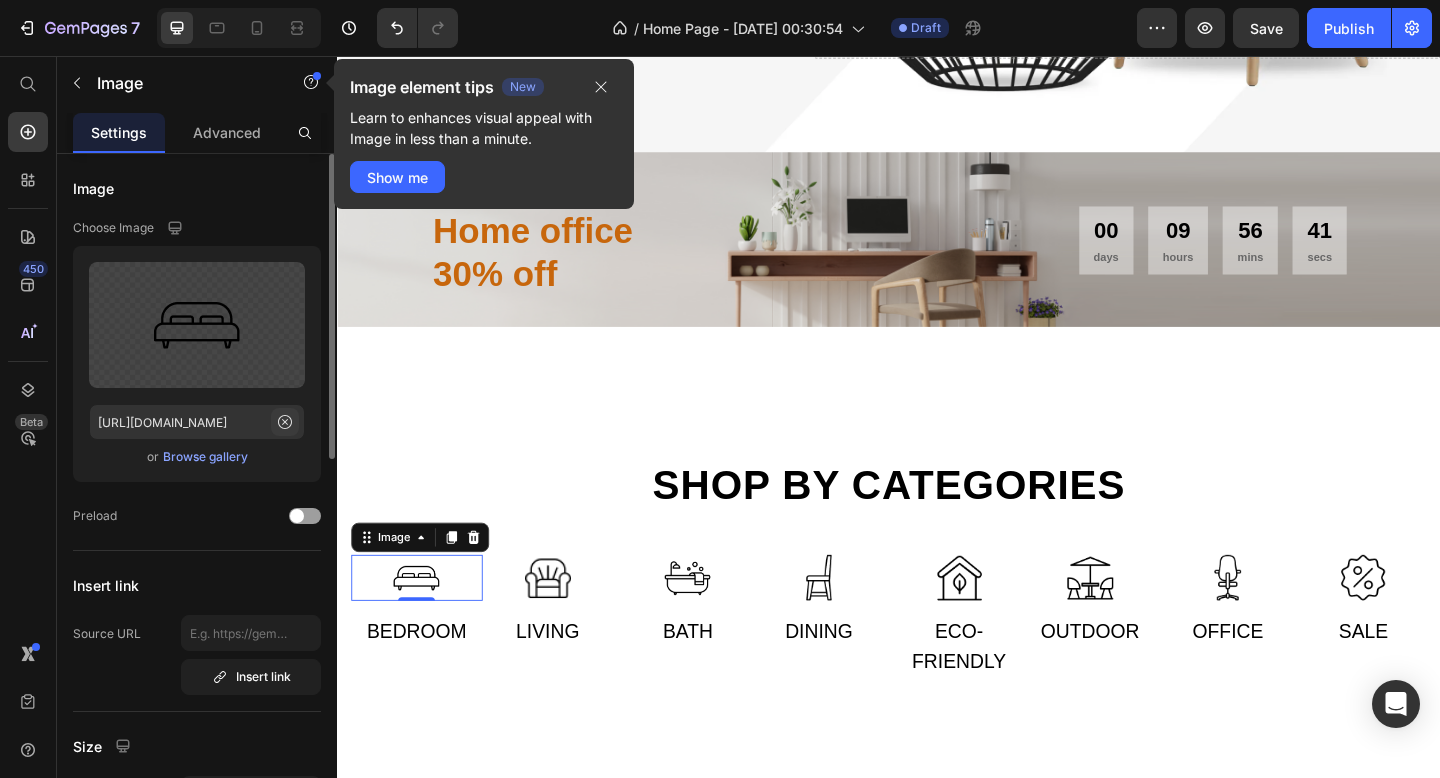 click 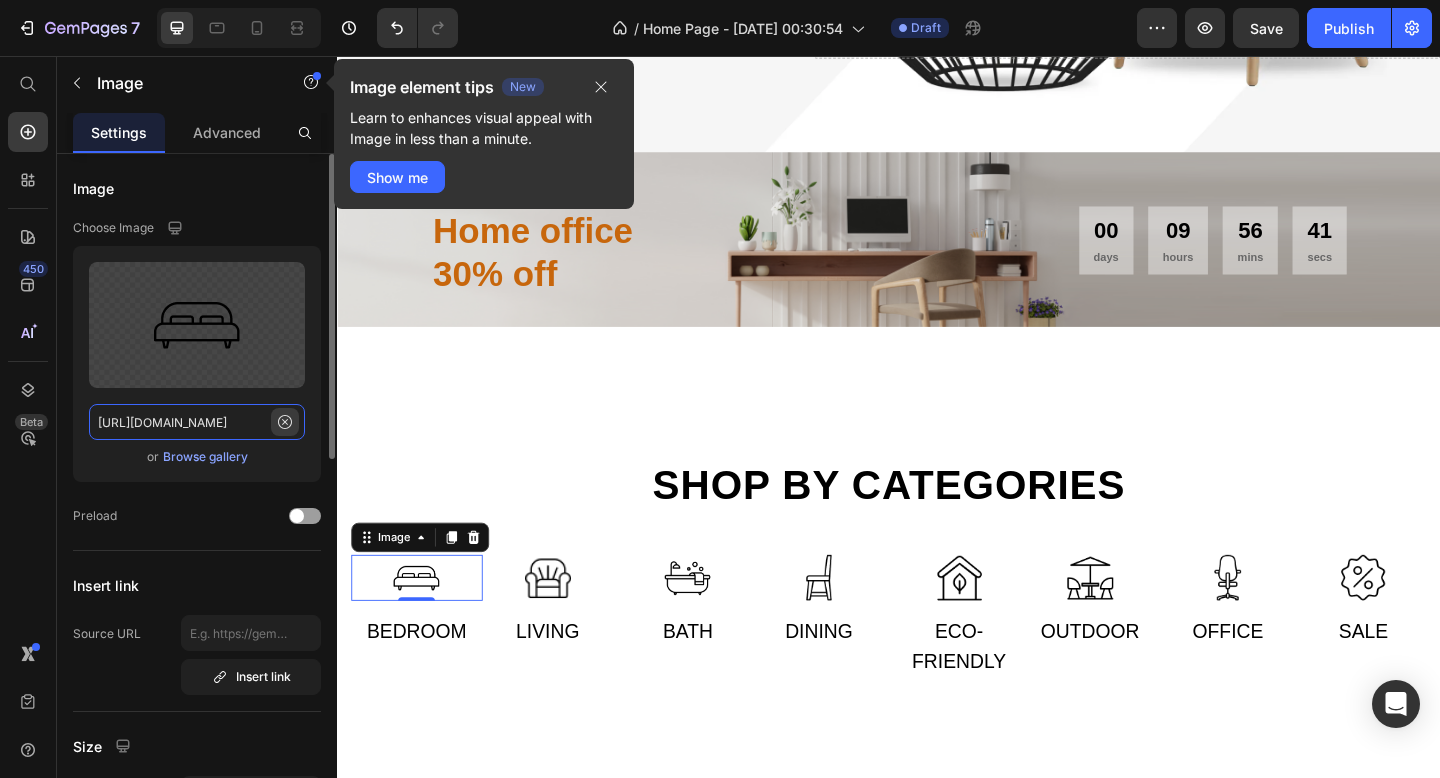 type 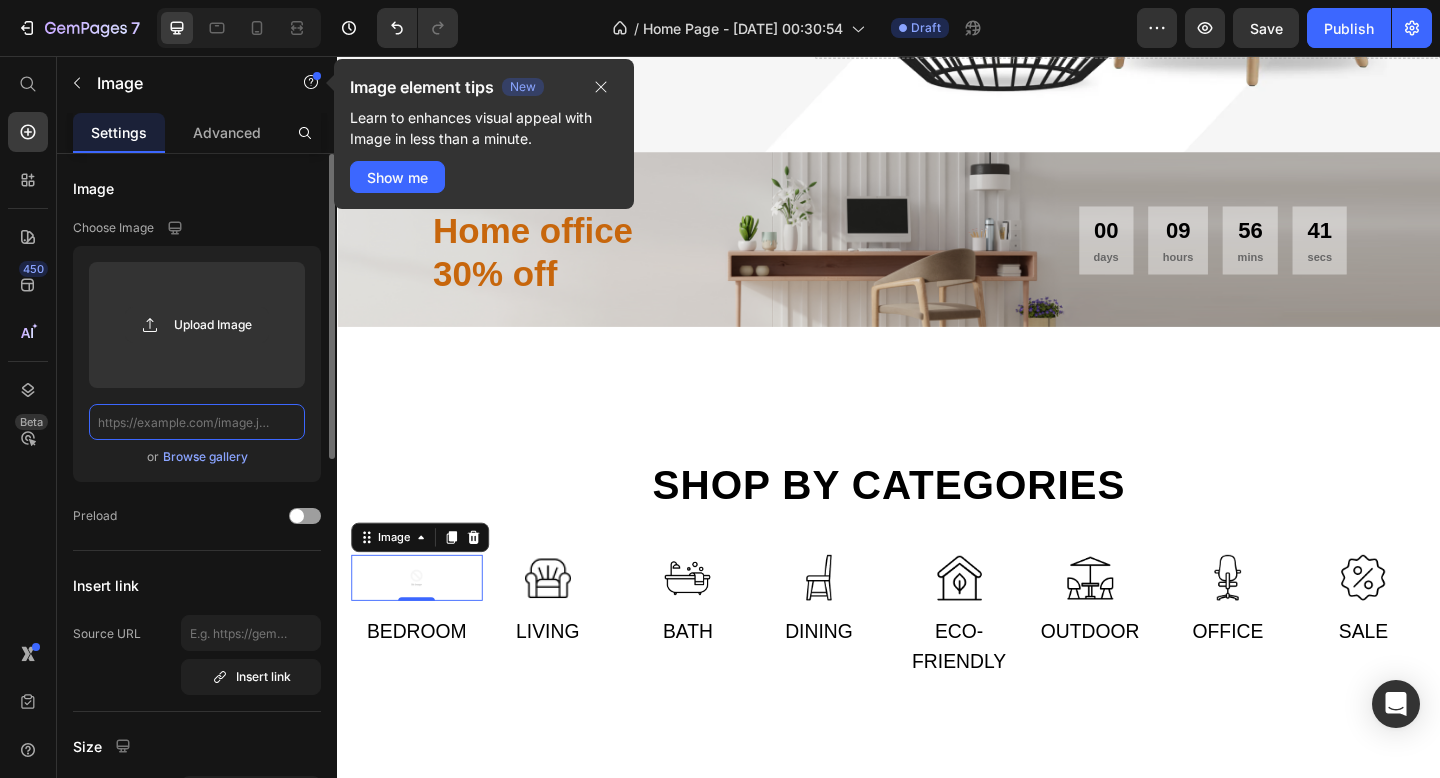 scroll, scrollTop: 0, scrollLeft: 0, axis: both 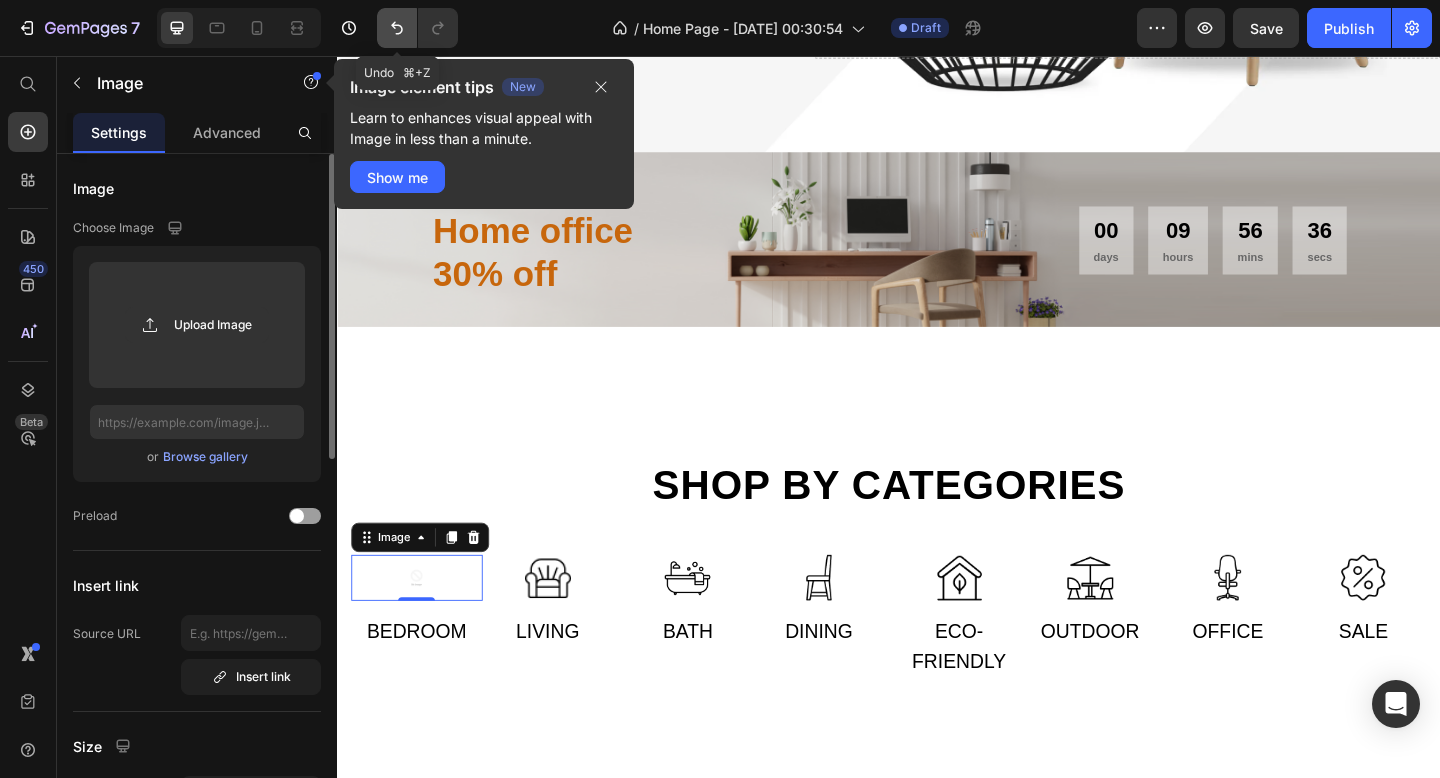 click 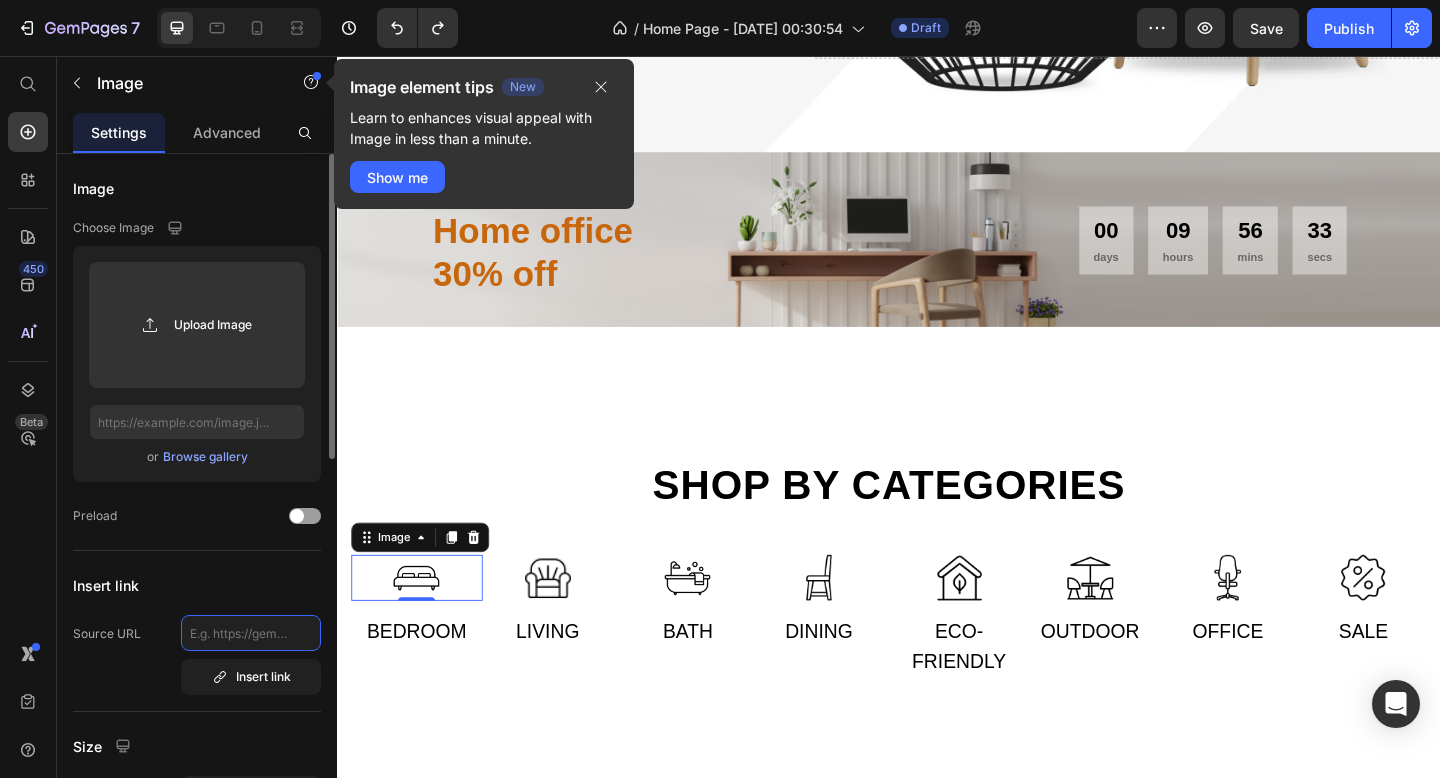 click 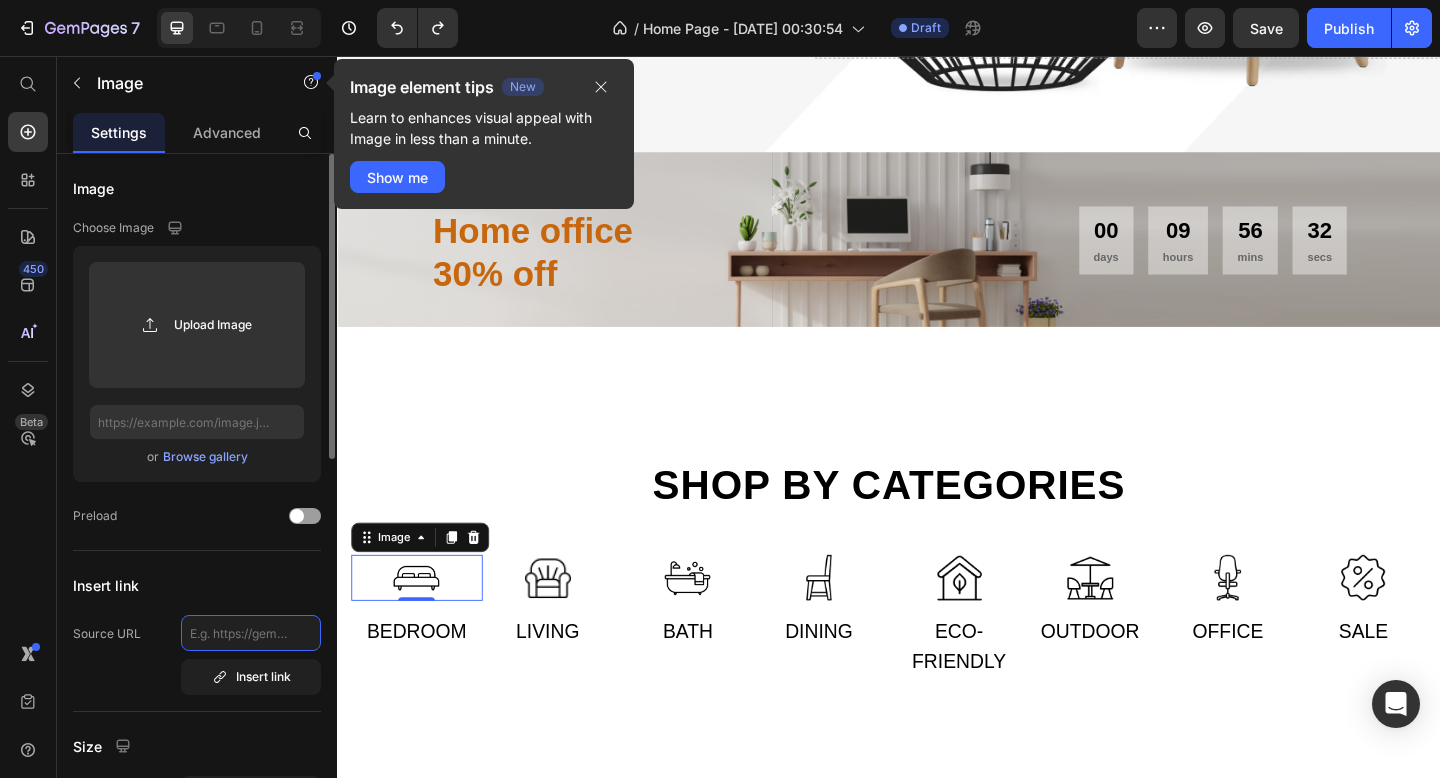 paste on "[URL][DOMAIN_NAME]" 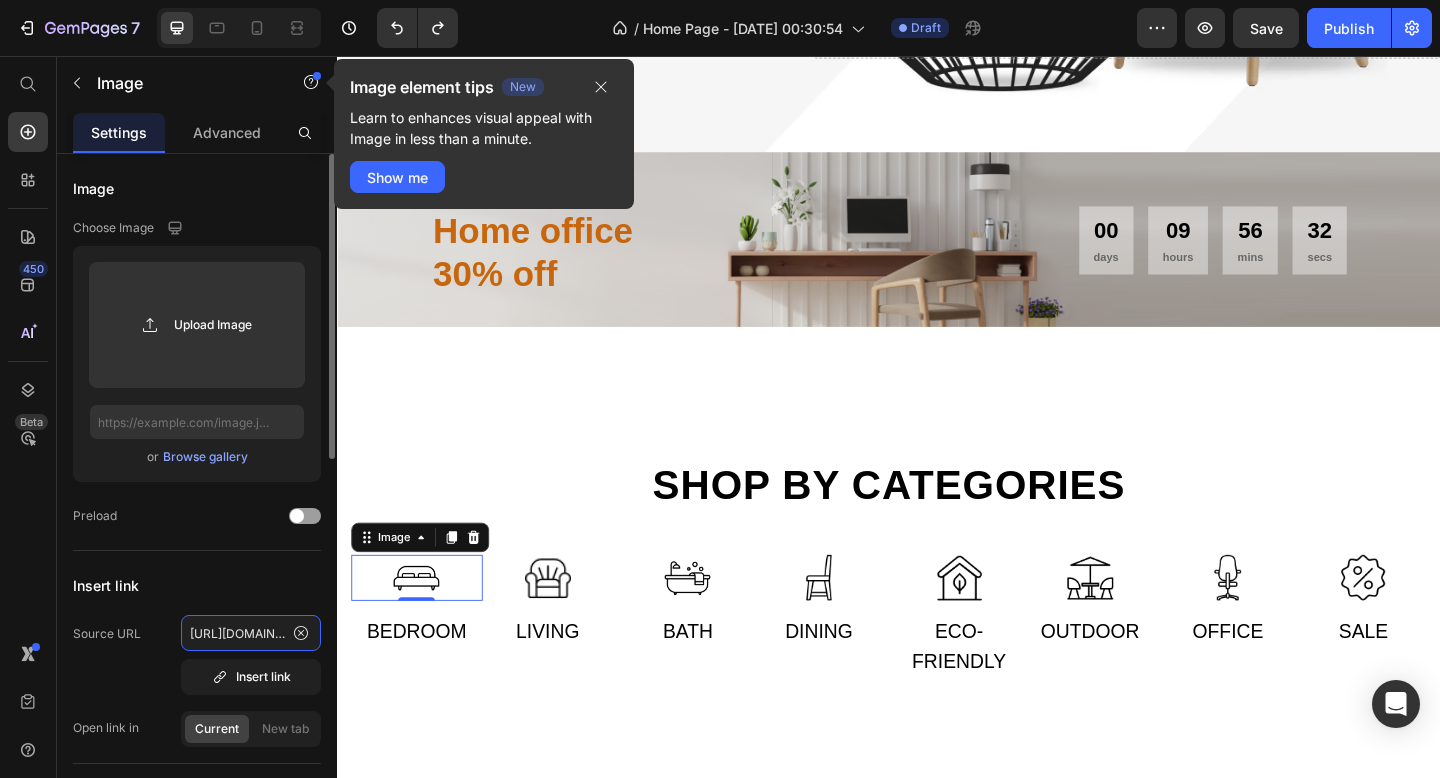 scroll, scrollTop: 0, scrollLeft: 286, axis: horizontal 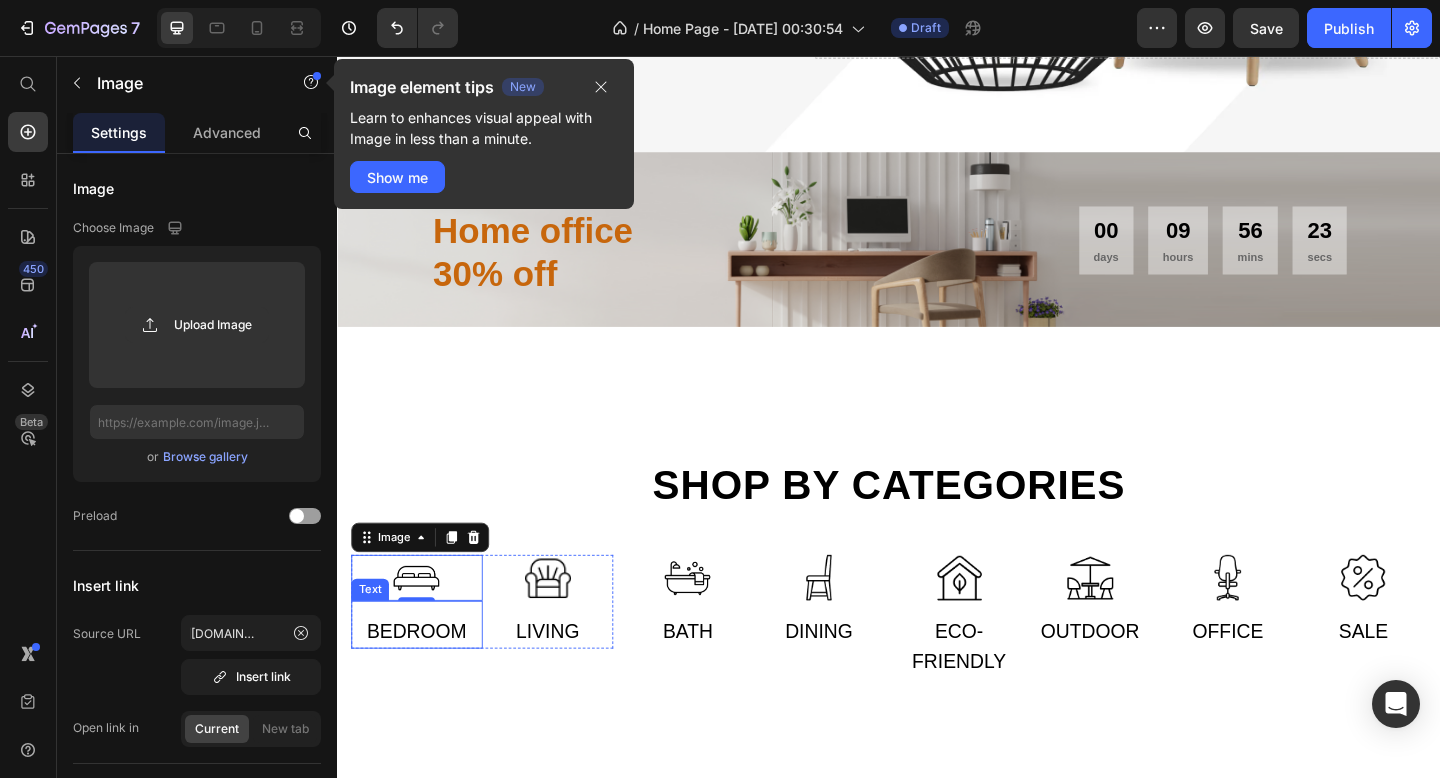 click on "Bedroom" at bounding box center (423, 683) 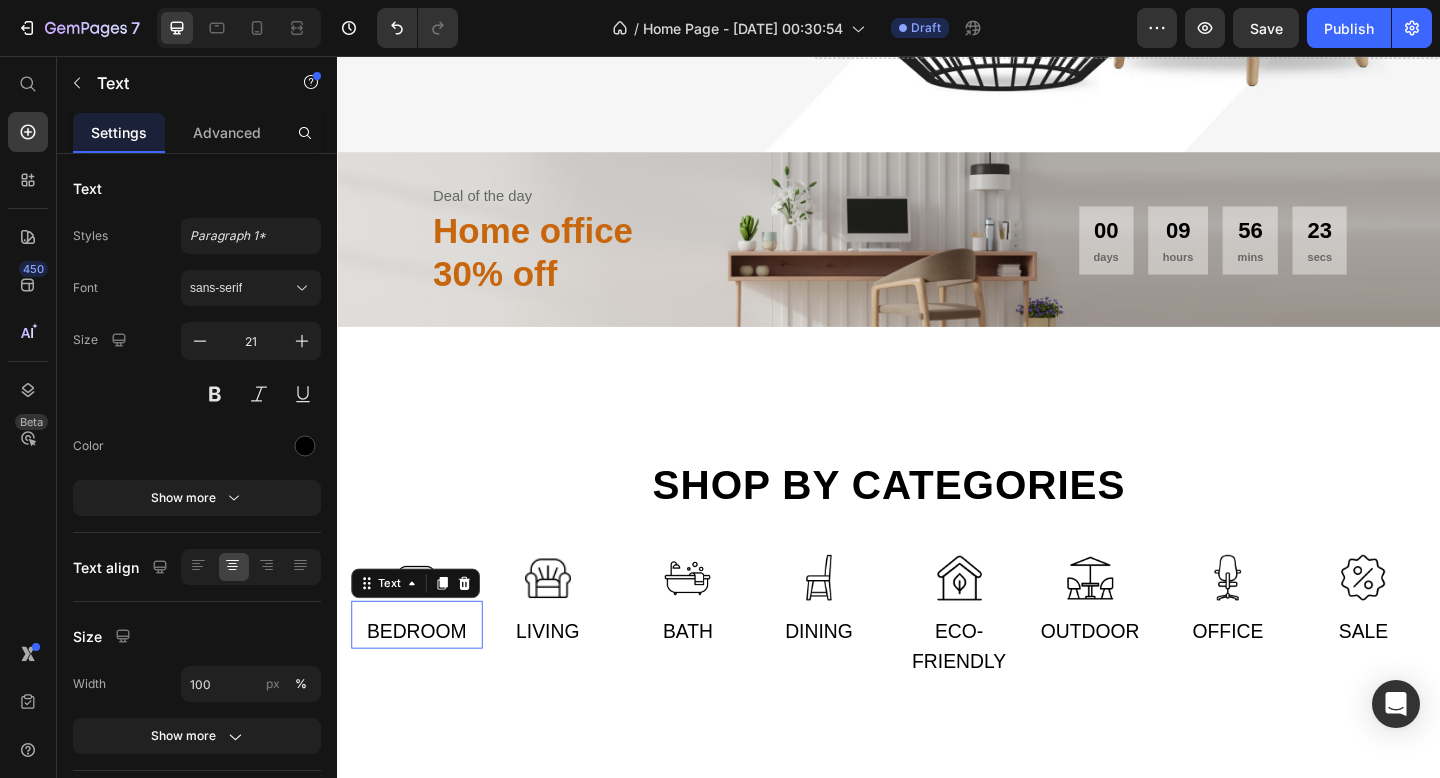 click on "Bedroom" at bounding box center (423, 683) 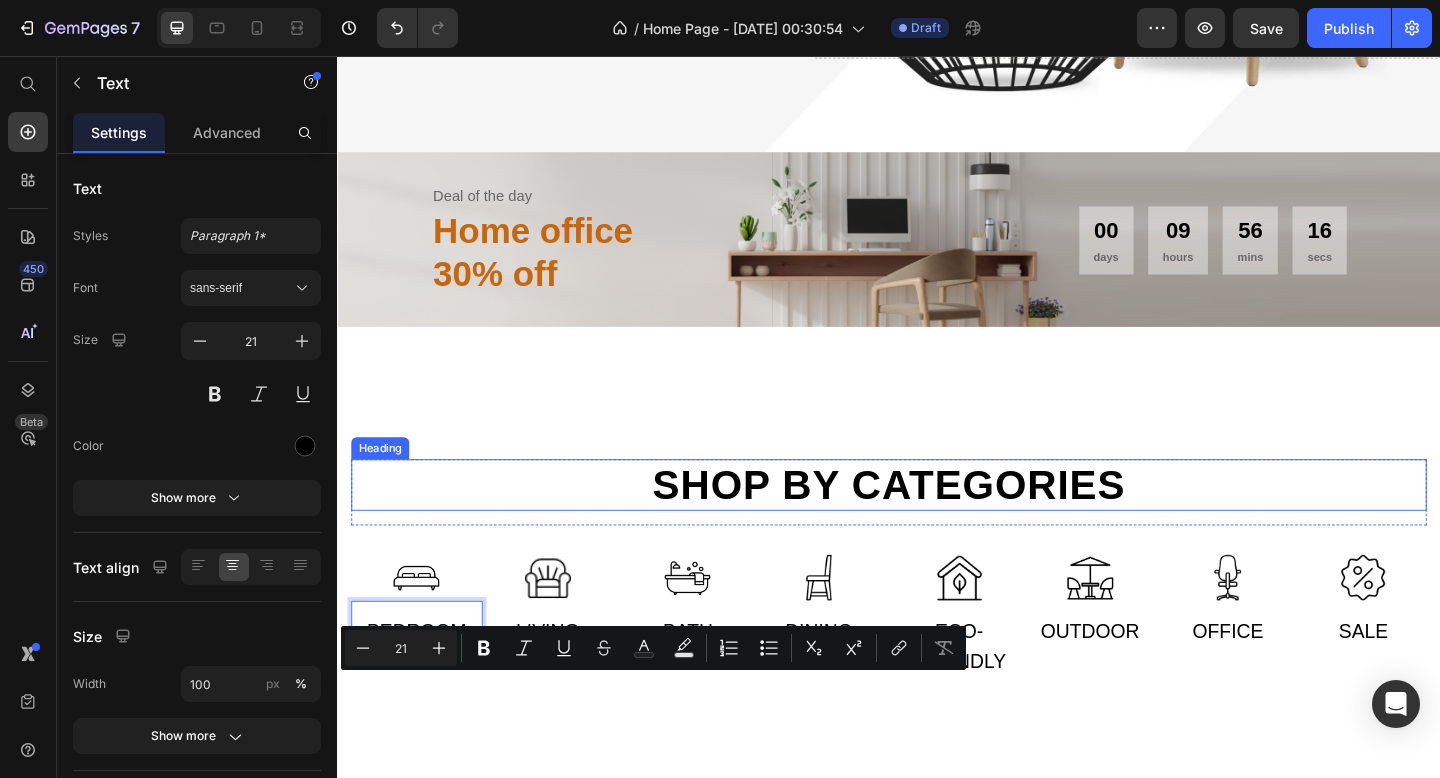 click on "Shop by categories" at bounding box center (937, 523) 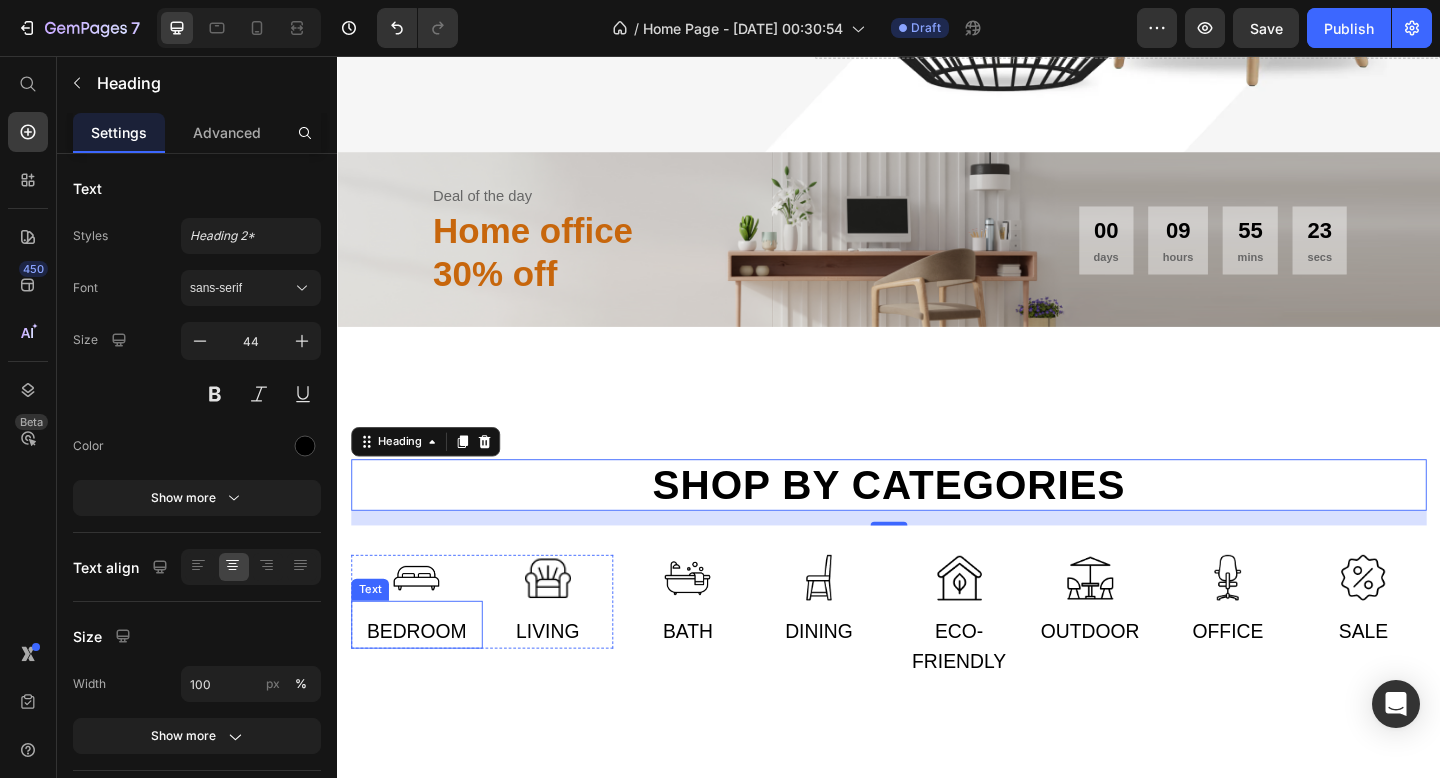 click on "Bedroom" at bounding box center (423, 683) 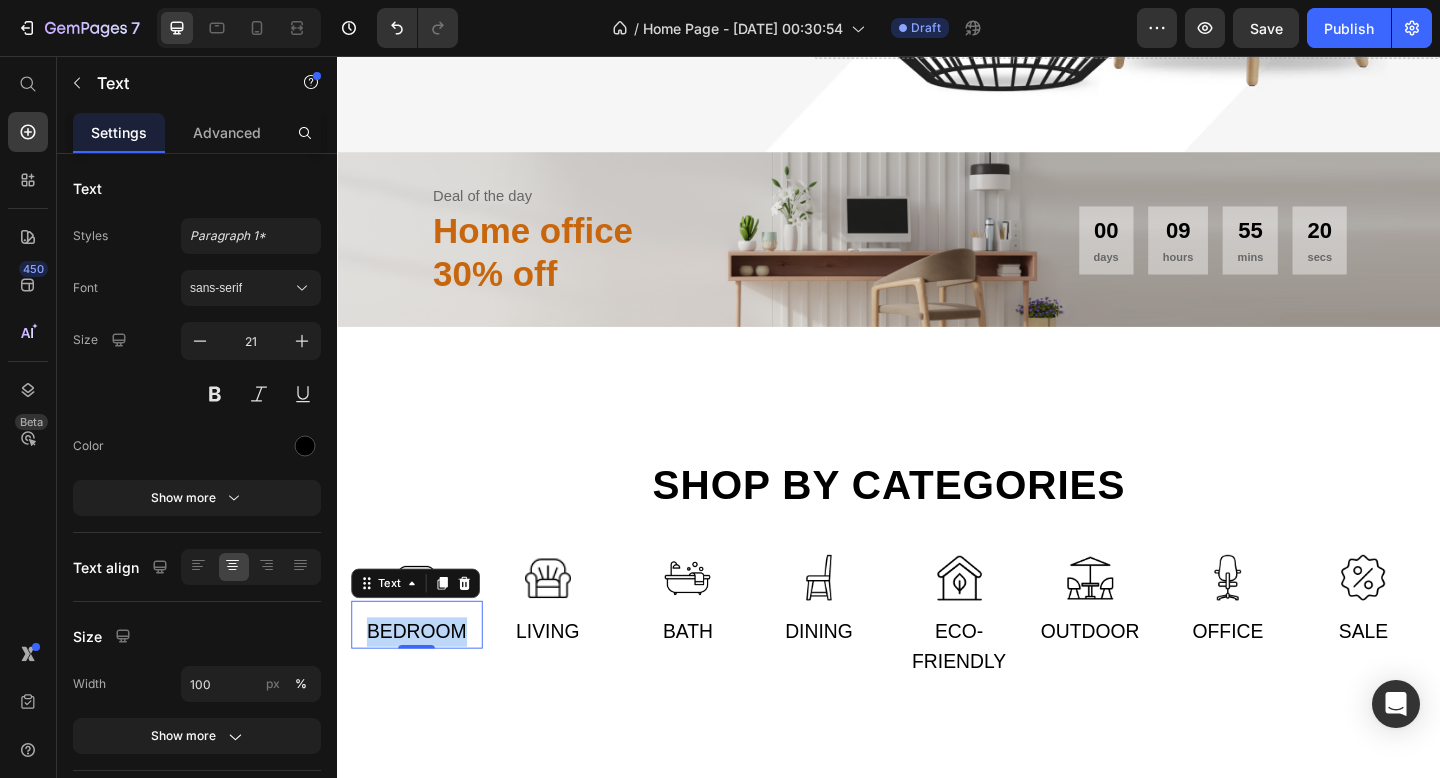 click on "Bedroom" at bounding box center (423, 683) 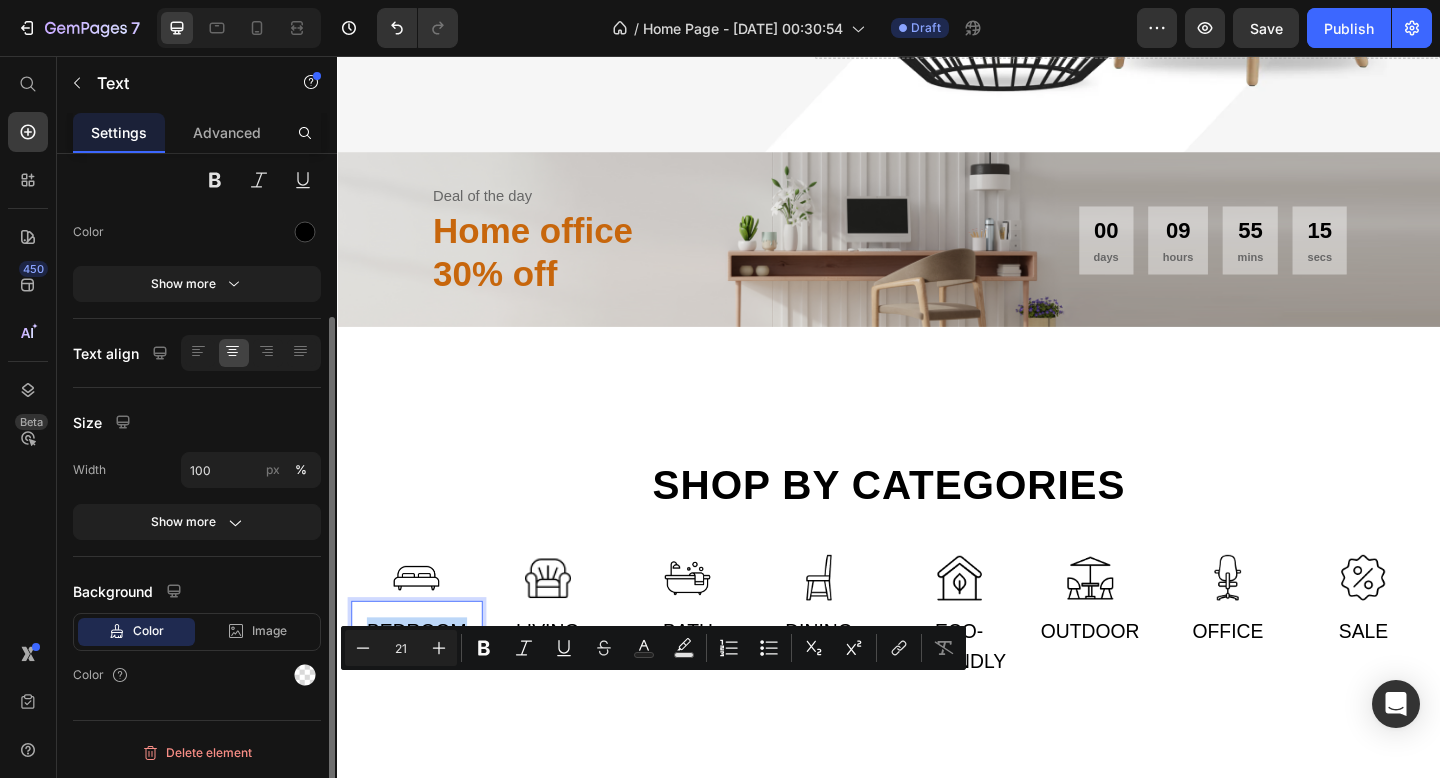 scroll, scrollTop: 61, scrollLeft: 0, axis: vertical 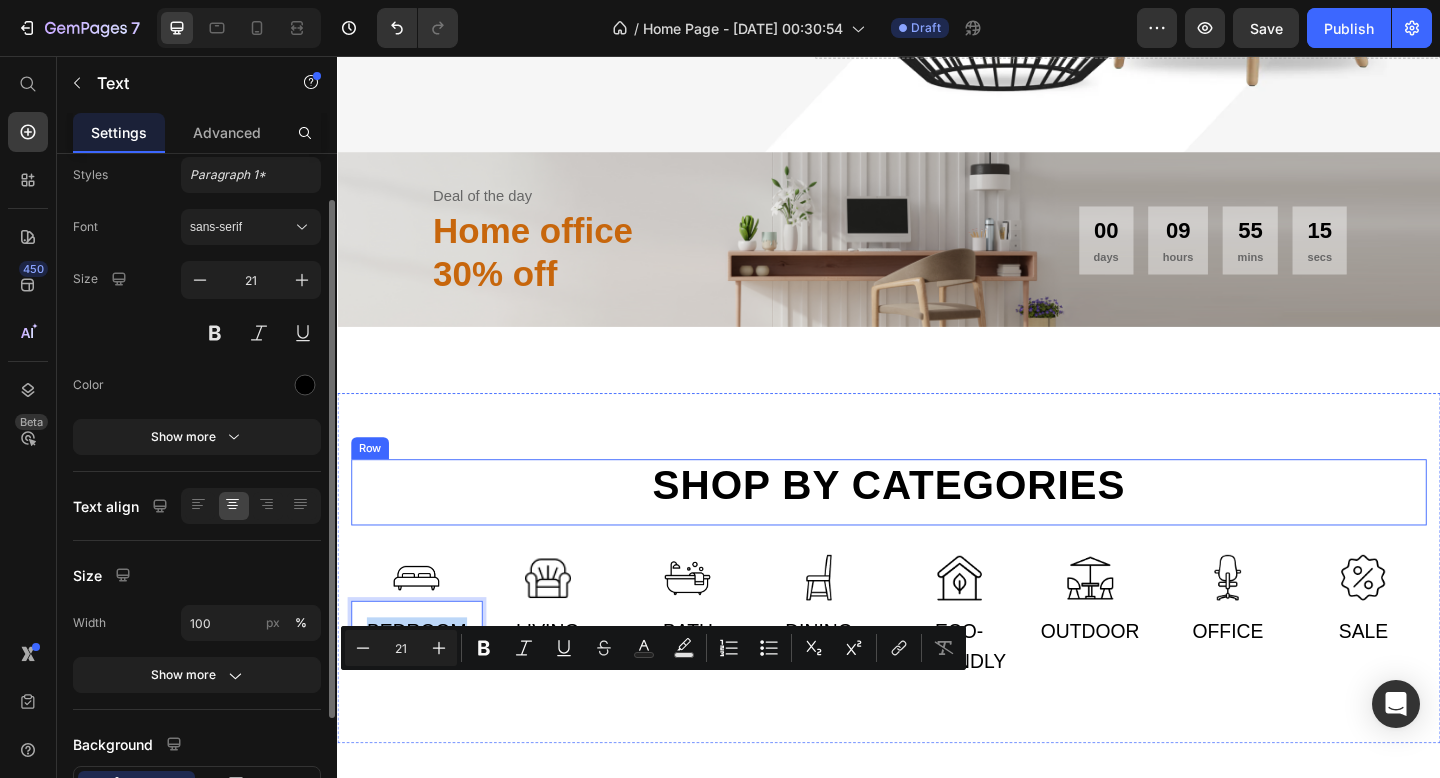 click on "Shop by categories Heading" at bounding box center (937, 531) 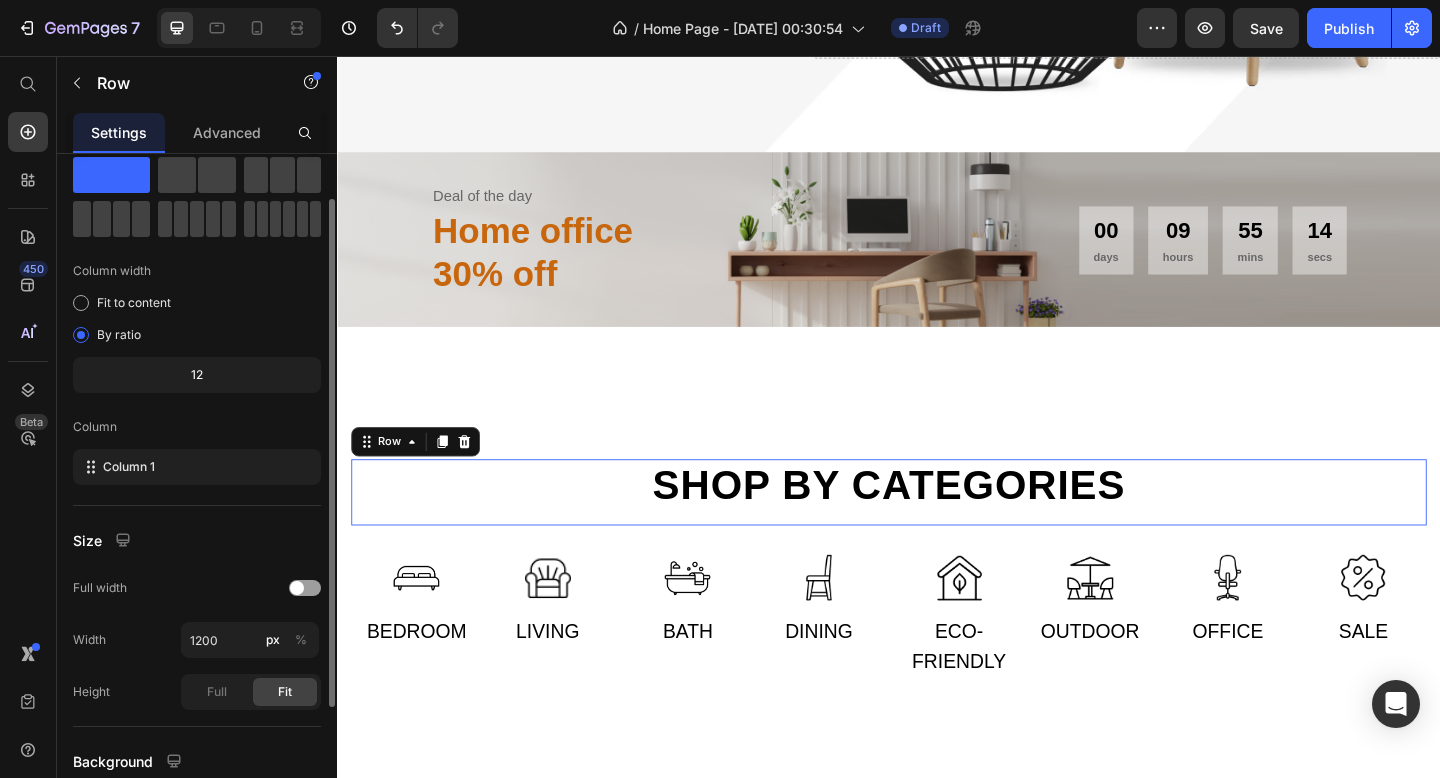 scroll, scrollTop: 0, scrollLeft: 0, axis: both 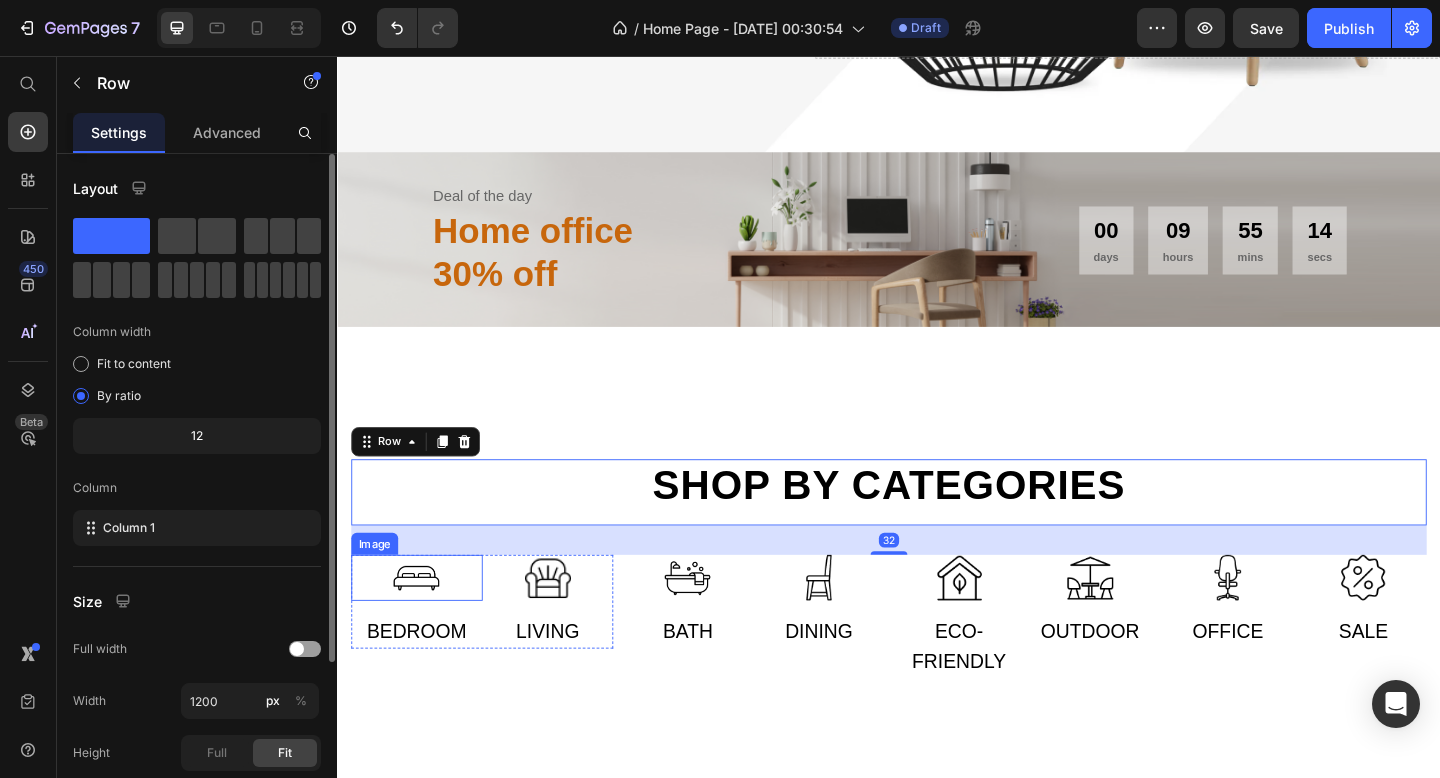 click at bounding box center [423, 624] 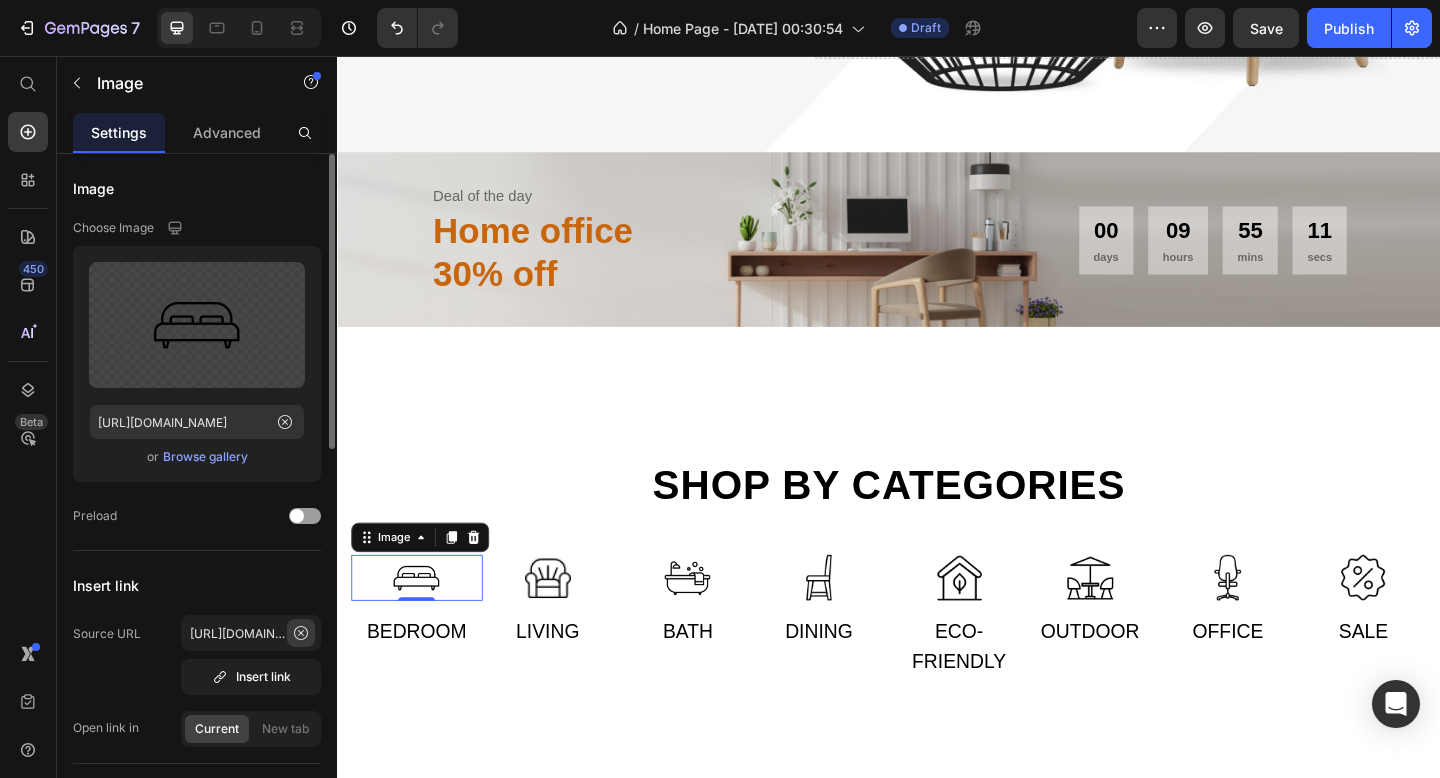 click 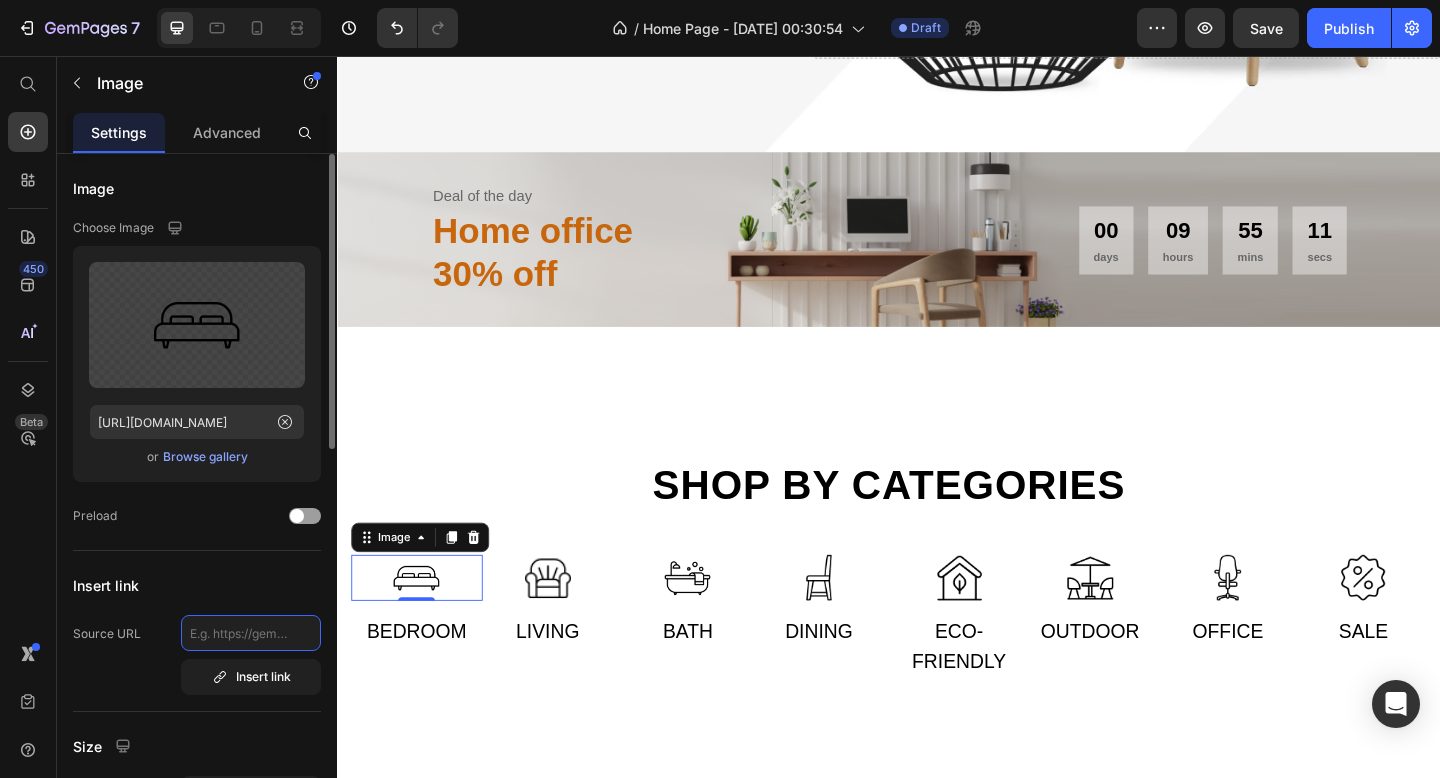 scroll, scrollTop: 0, scrollLeft: 0, axis: both 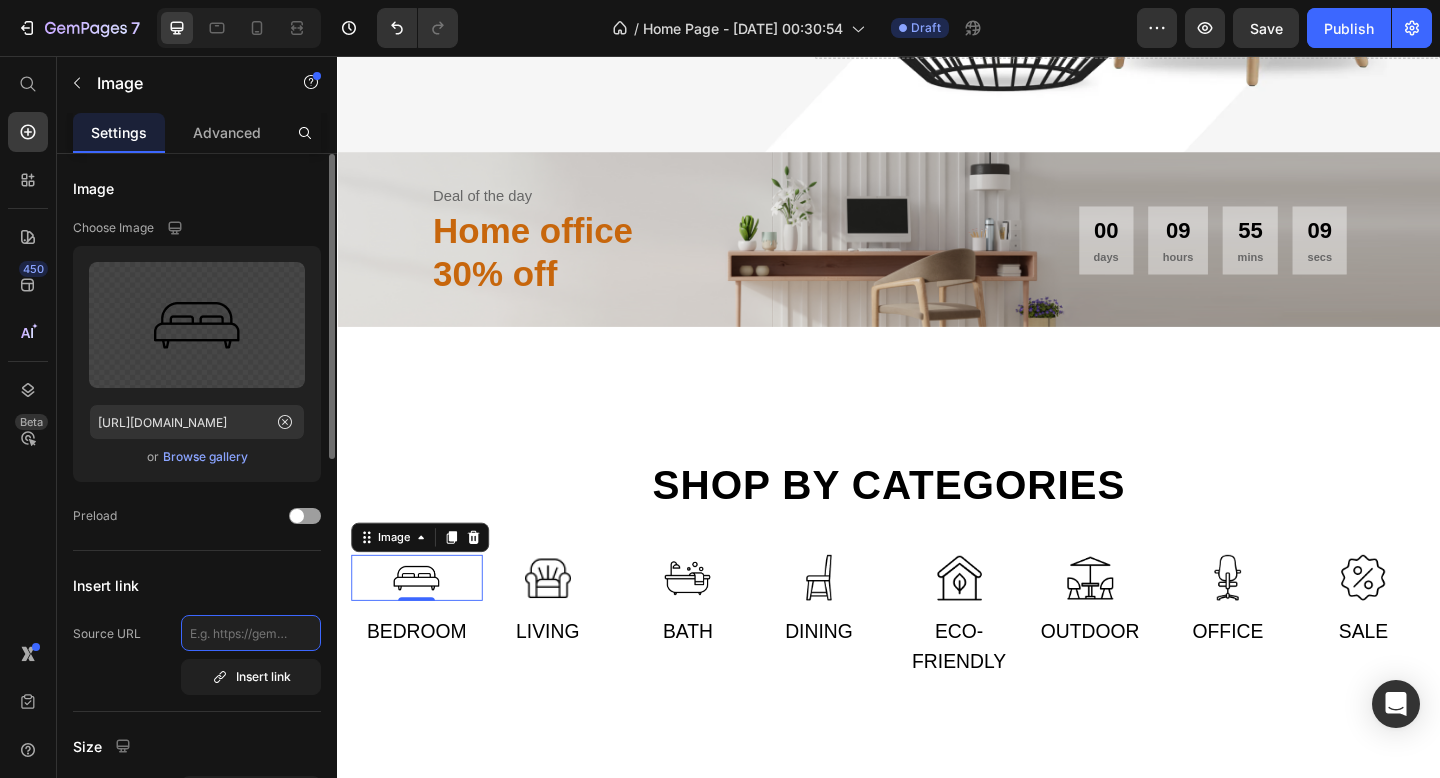 paste on "[URL][DOMAIN_NAME]" 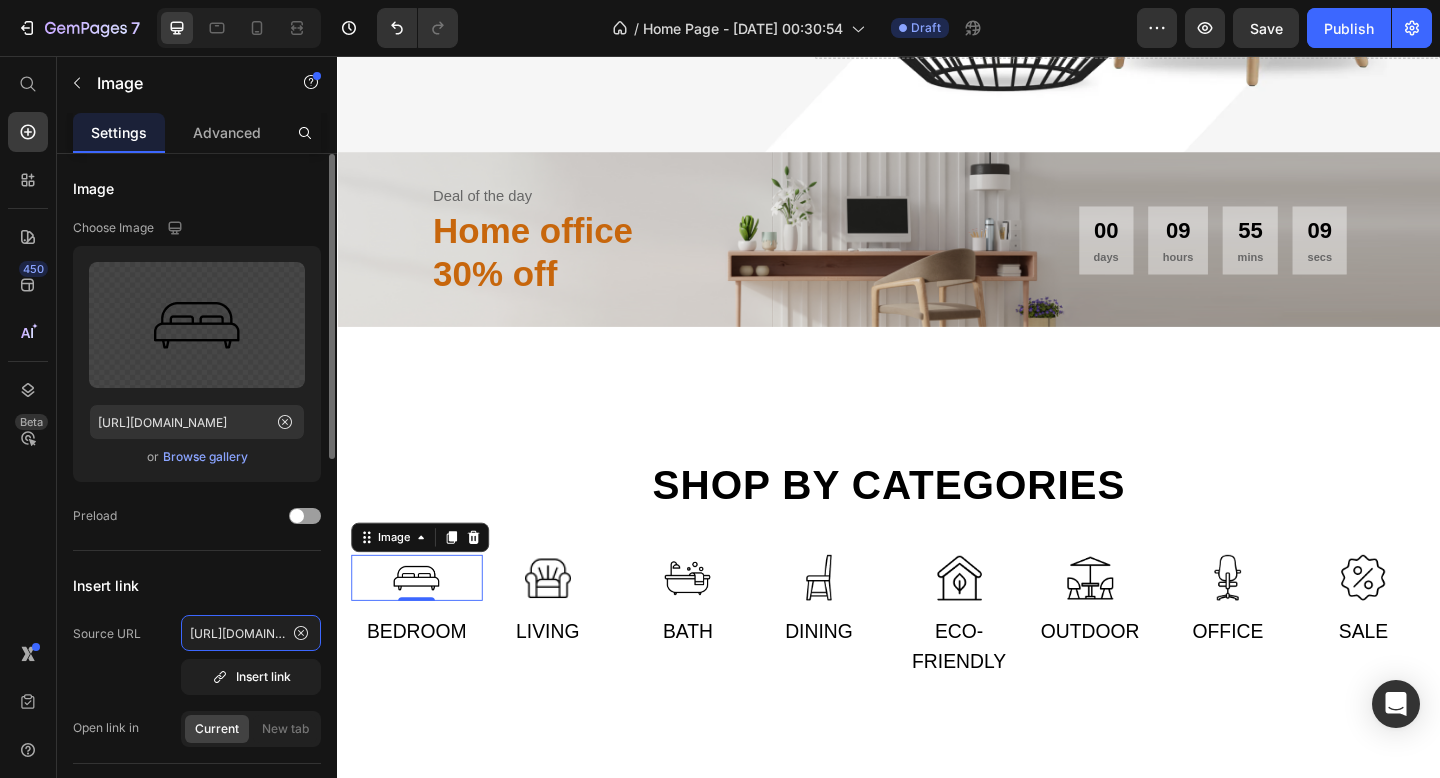 scroll, scrollTop: 0, scrollLeft: 248, axis: horizontal 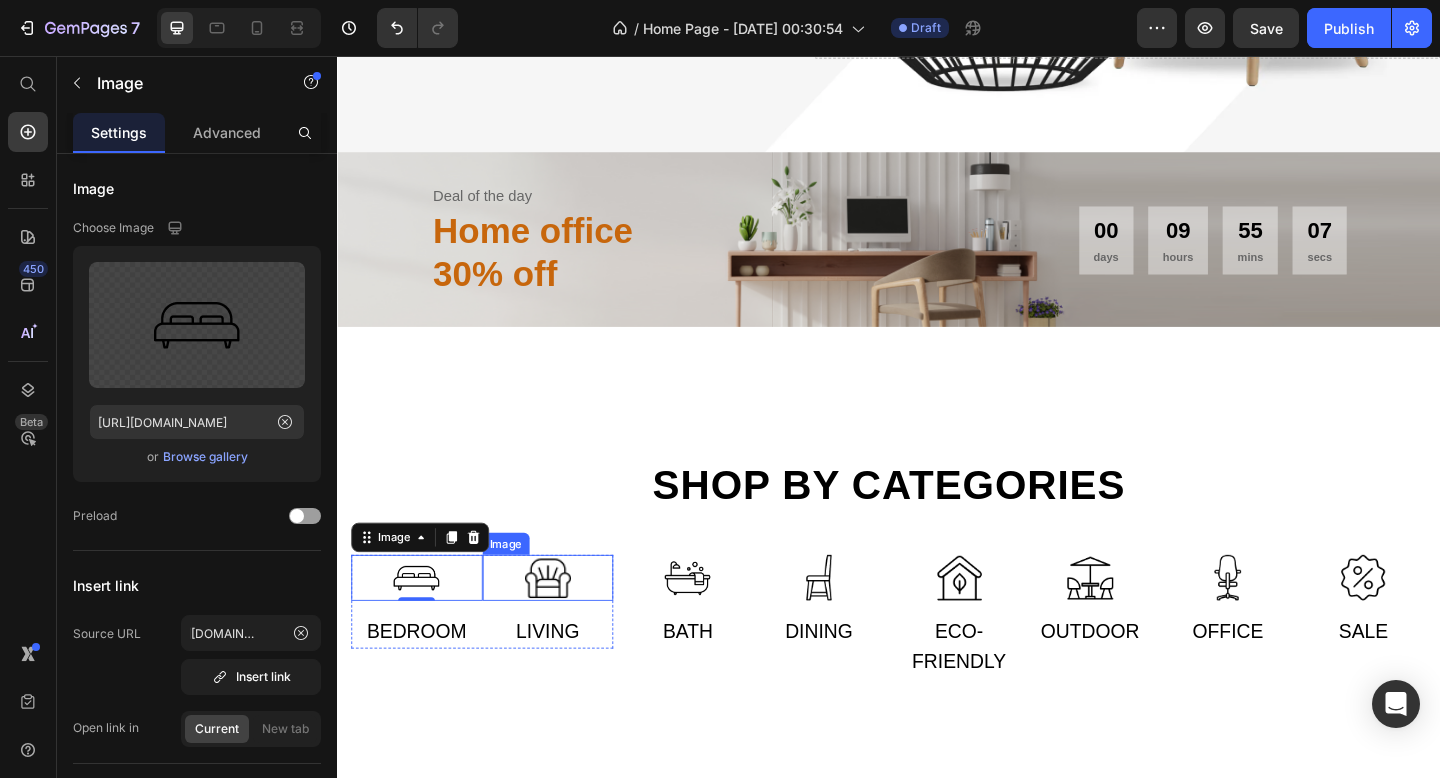 click at bounding box center (566, 624) 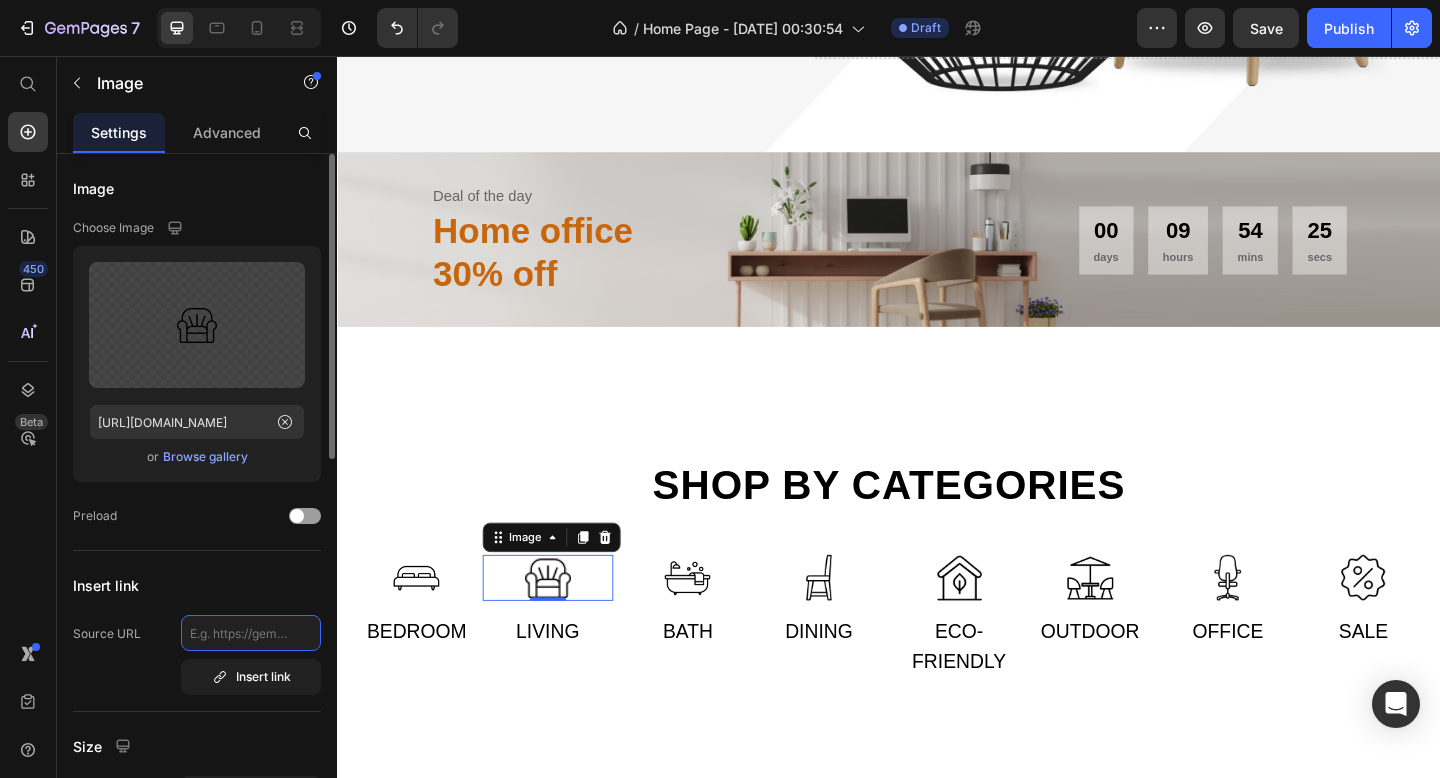 click 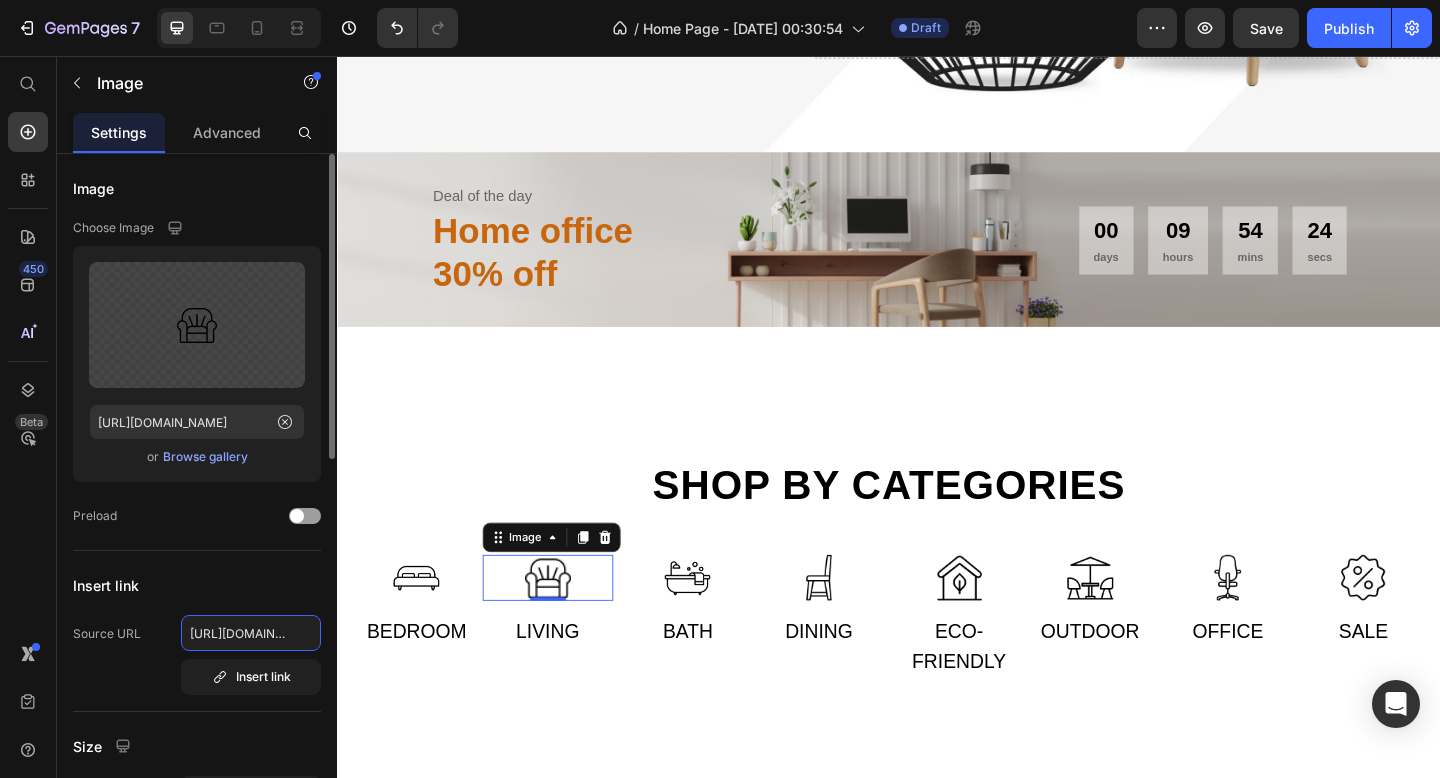 scroll, scrollTop: 0, scrollLeft: 250, axis: horizontal 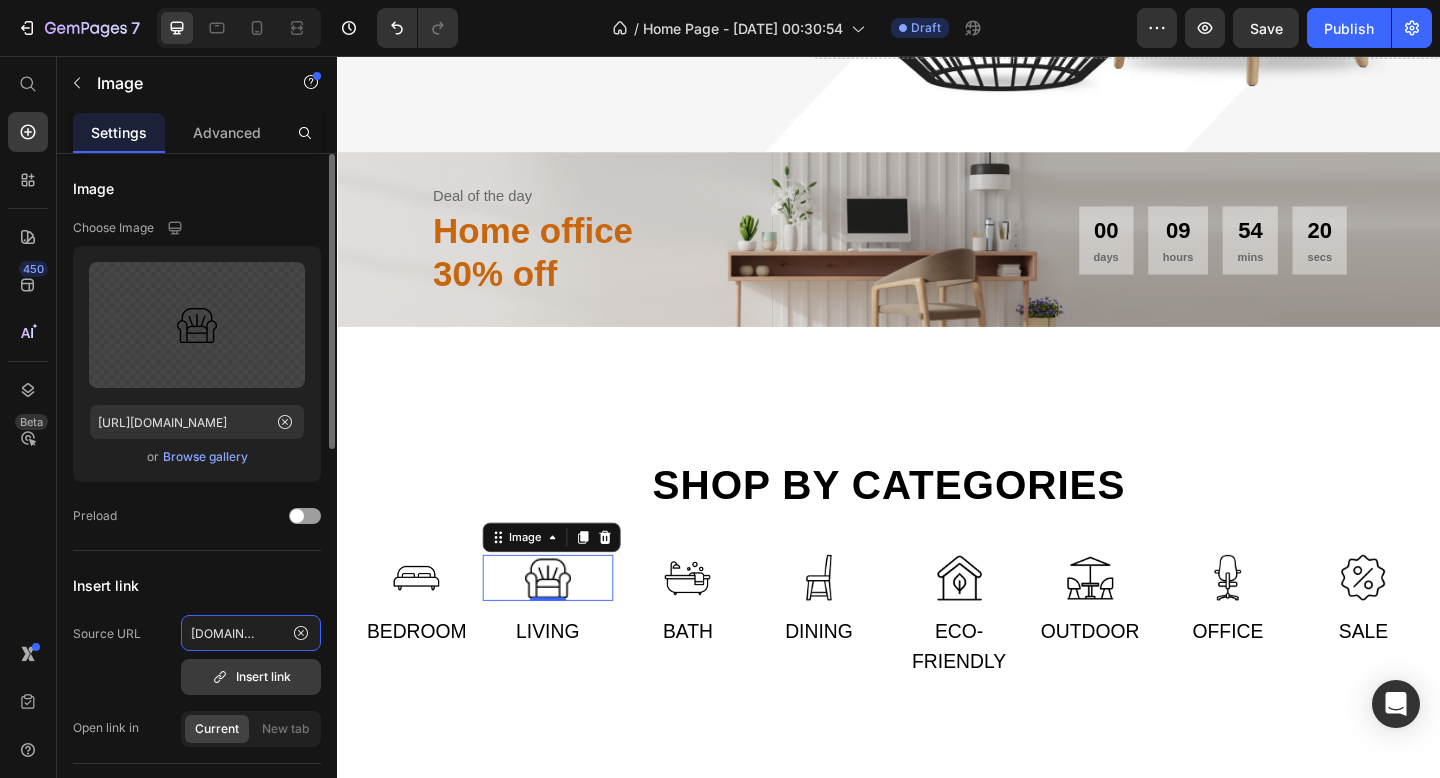 type on "[URL][DOMAIN_NAME]" 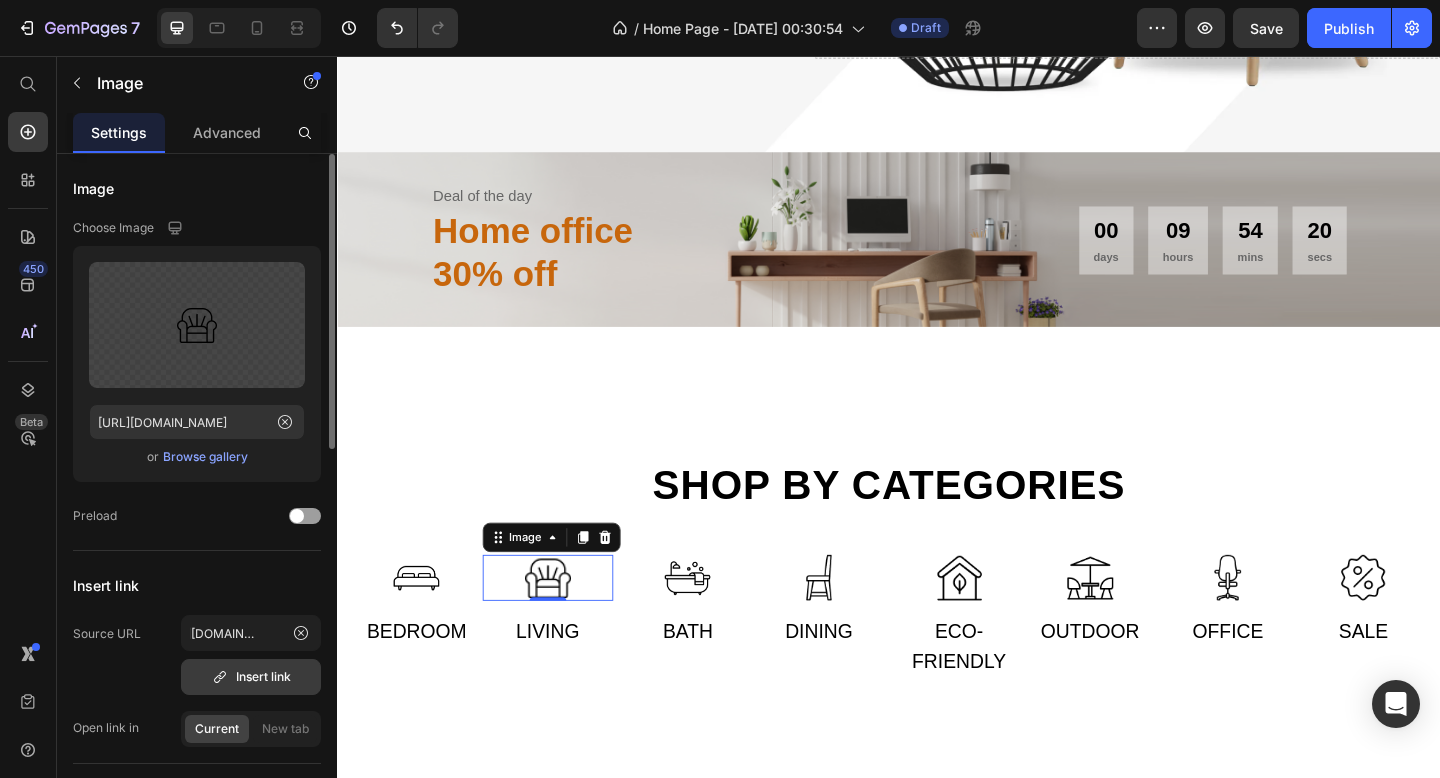 scroll, scrollTop: 0, scrollLeft: 0, axis: both 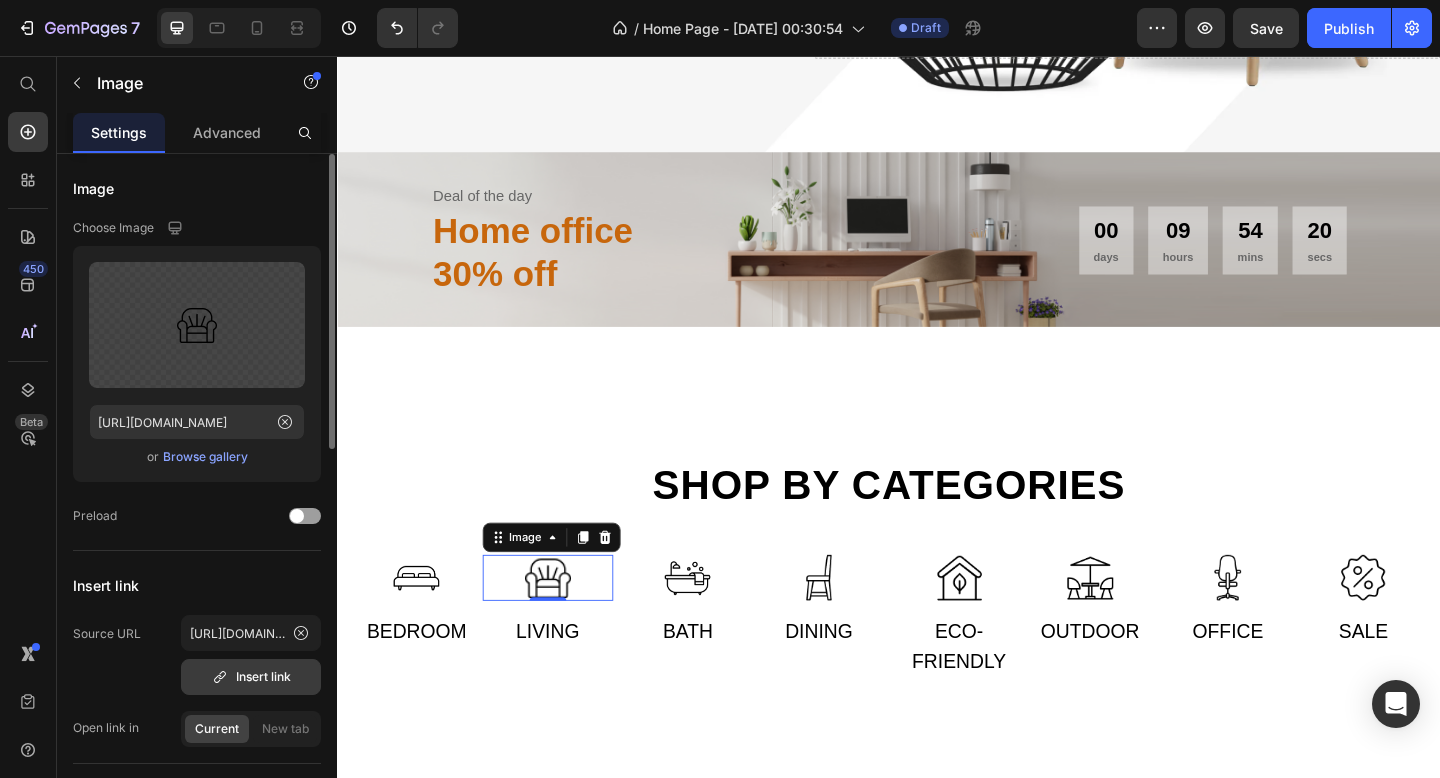 click on "Insert link" at bounding box center [251, 677] 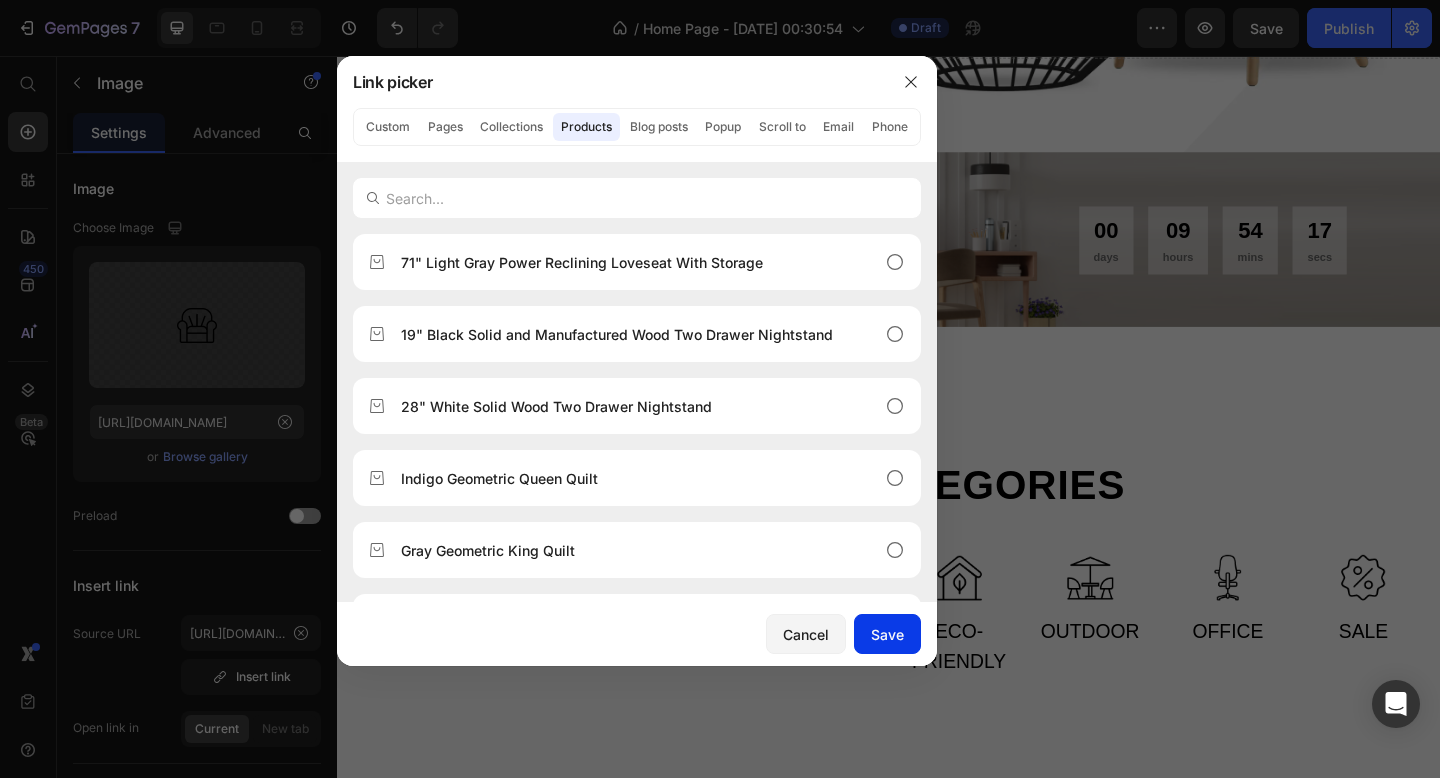 click on "Save" at bounding box center [887, 634] 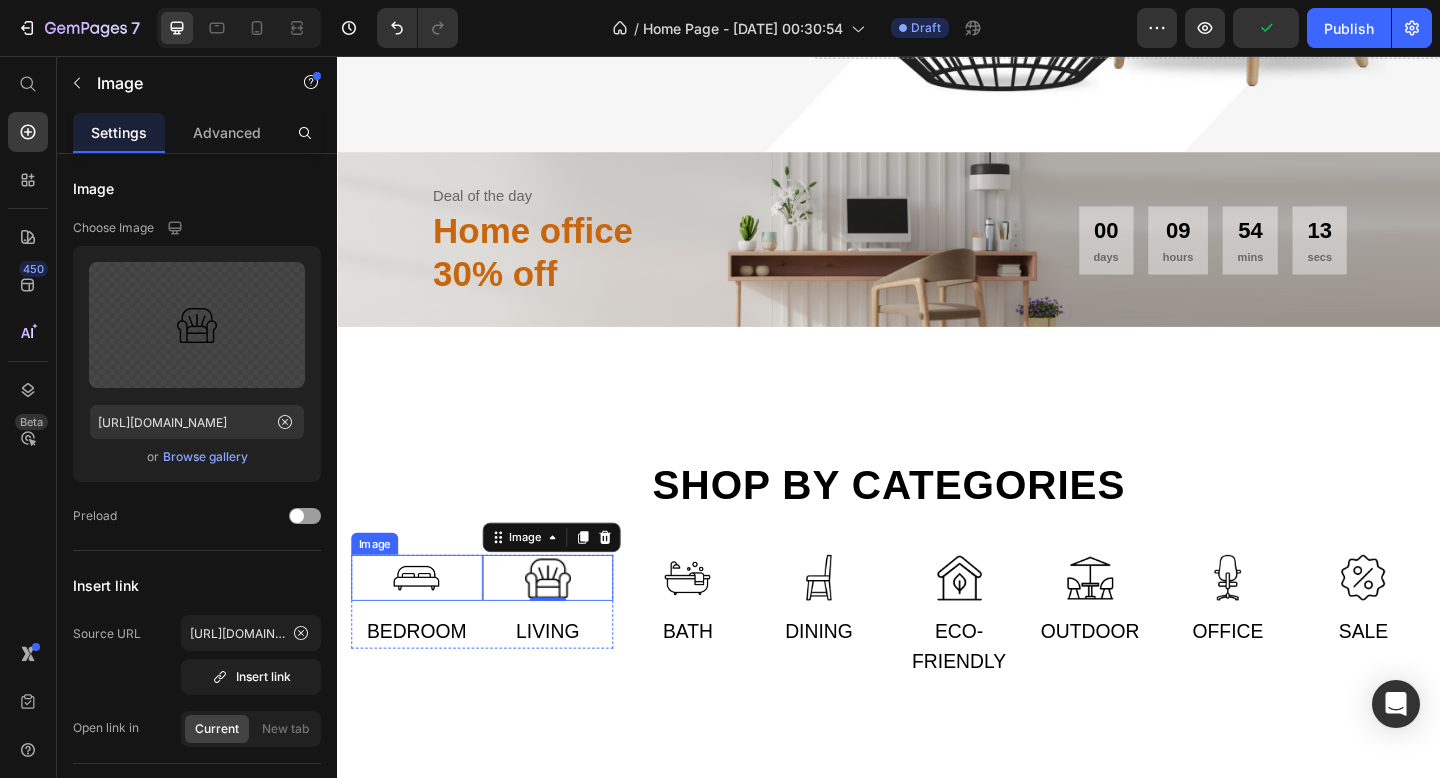 click at bounding box center (423, 624) 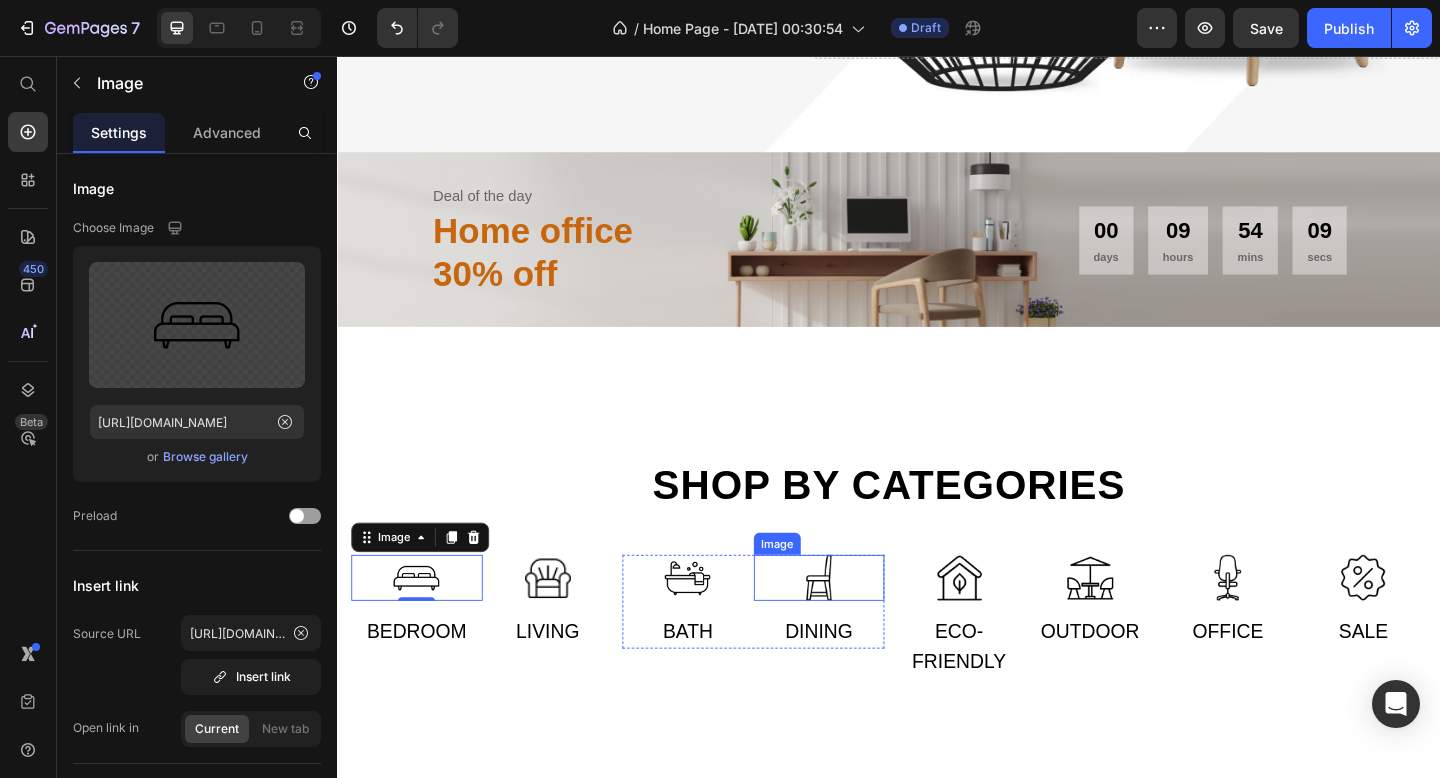 click at bounding box center (861, 624) 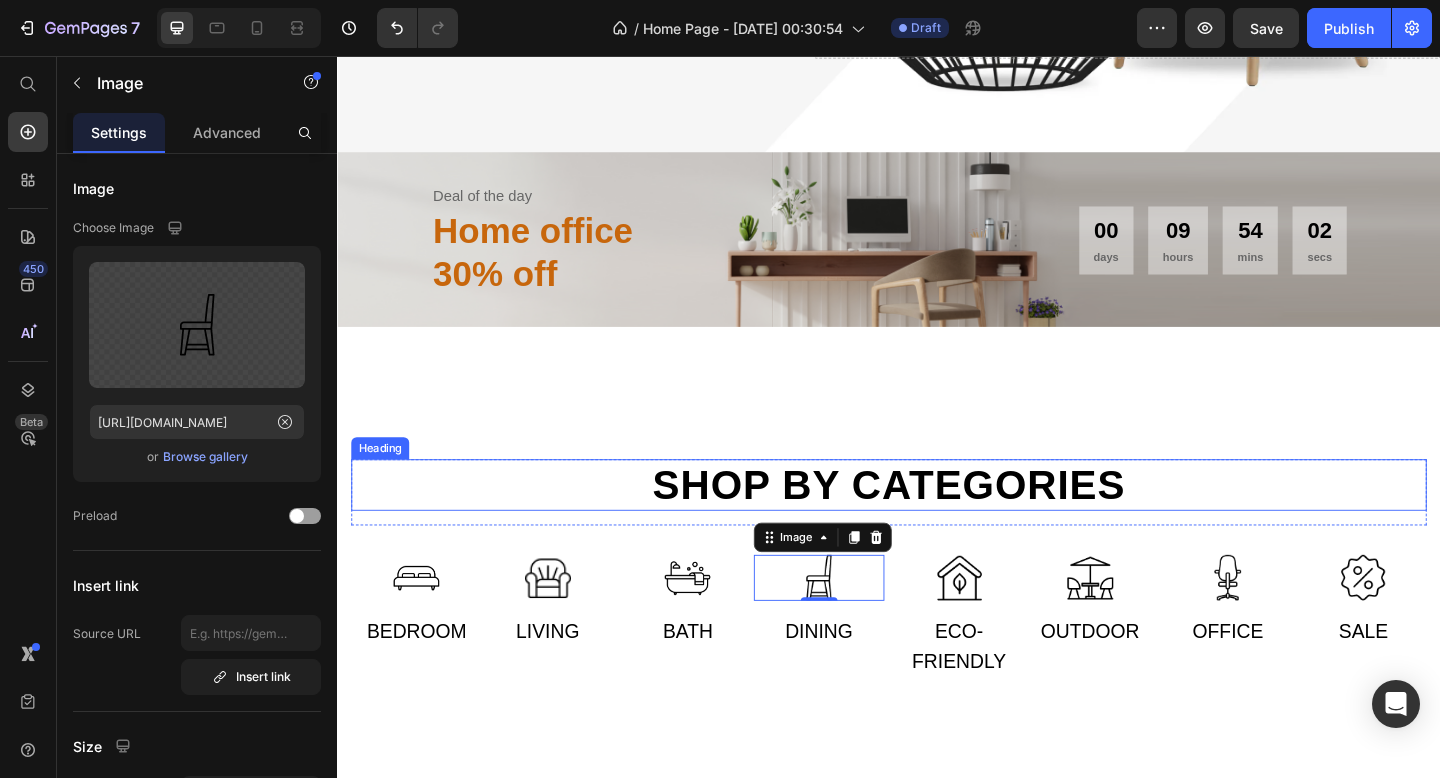click on "Shop by categories" at bounding box center [937, 523] 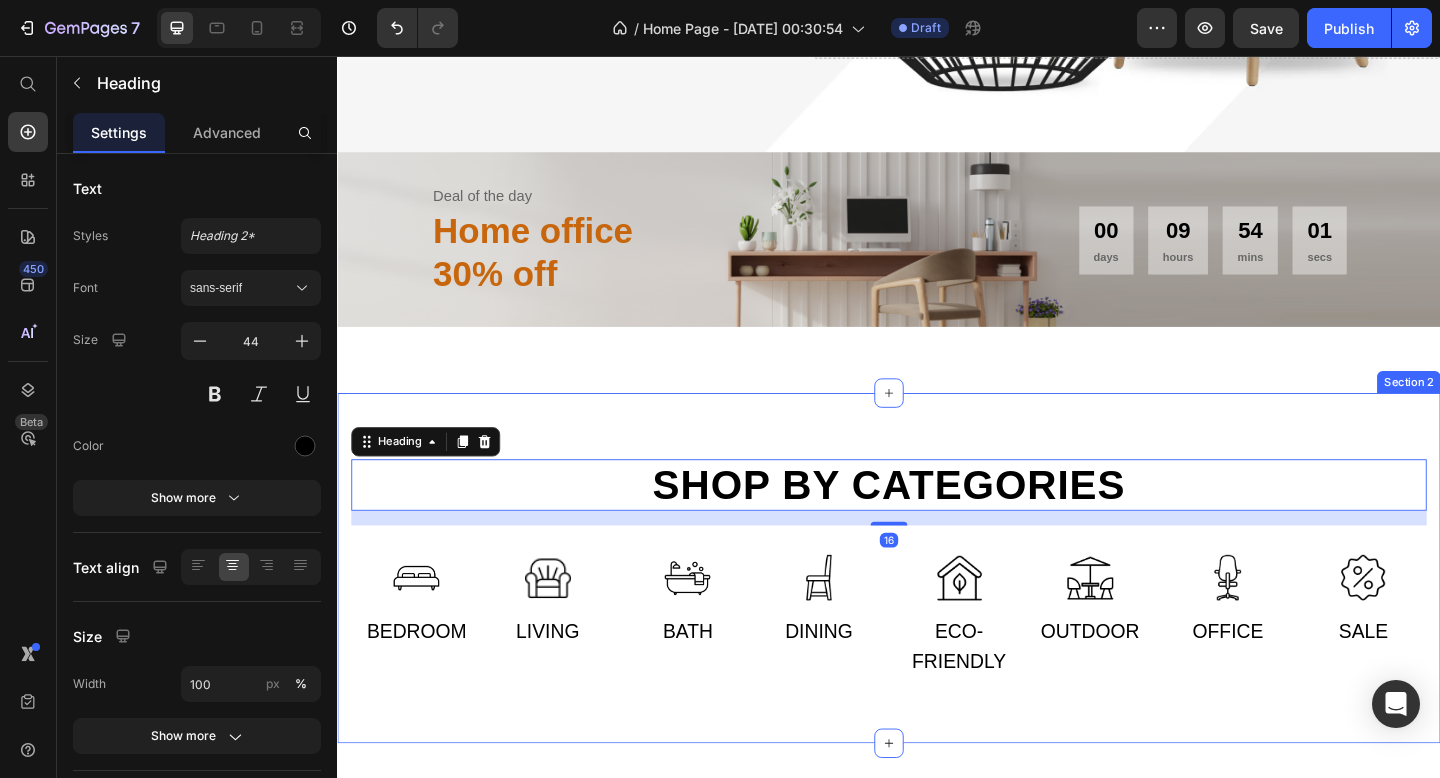 click on "Shop by categories Heading   16 Row Image Bedroom Text Image Living Text Row Image Bath Text Image Dining Text Row Image Eco-friendly Text Image Outdoor Text Row Image Office Text Image Sale Text Row Row Section 2" at bounding box center [937, 614] 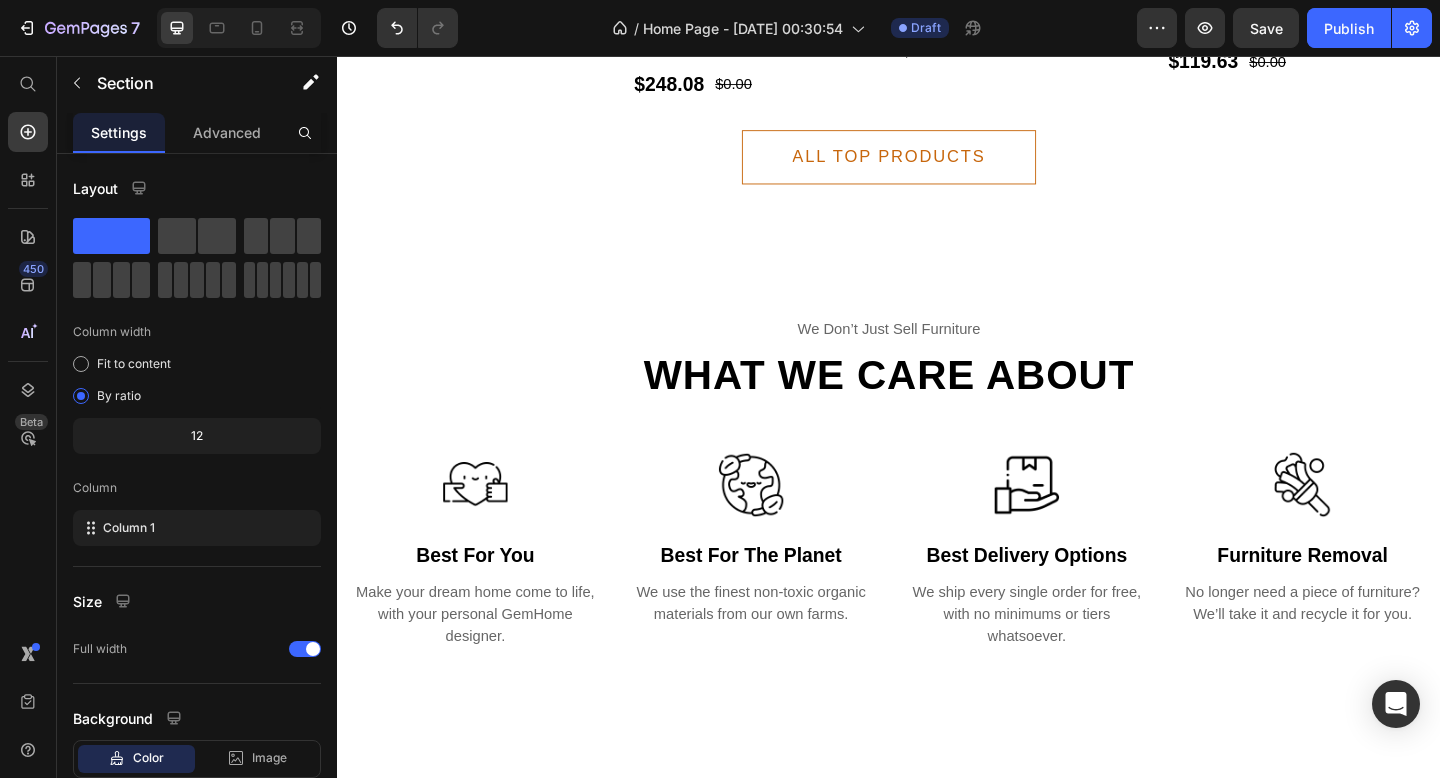 scroll, scrollTop: 2348, scrollLeft: 0, axis: vertical 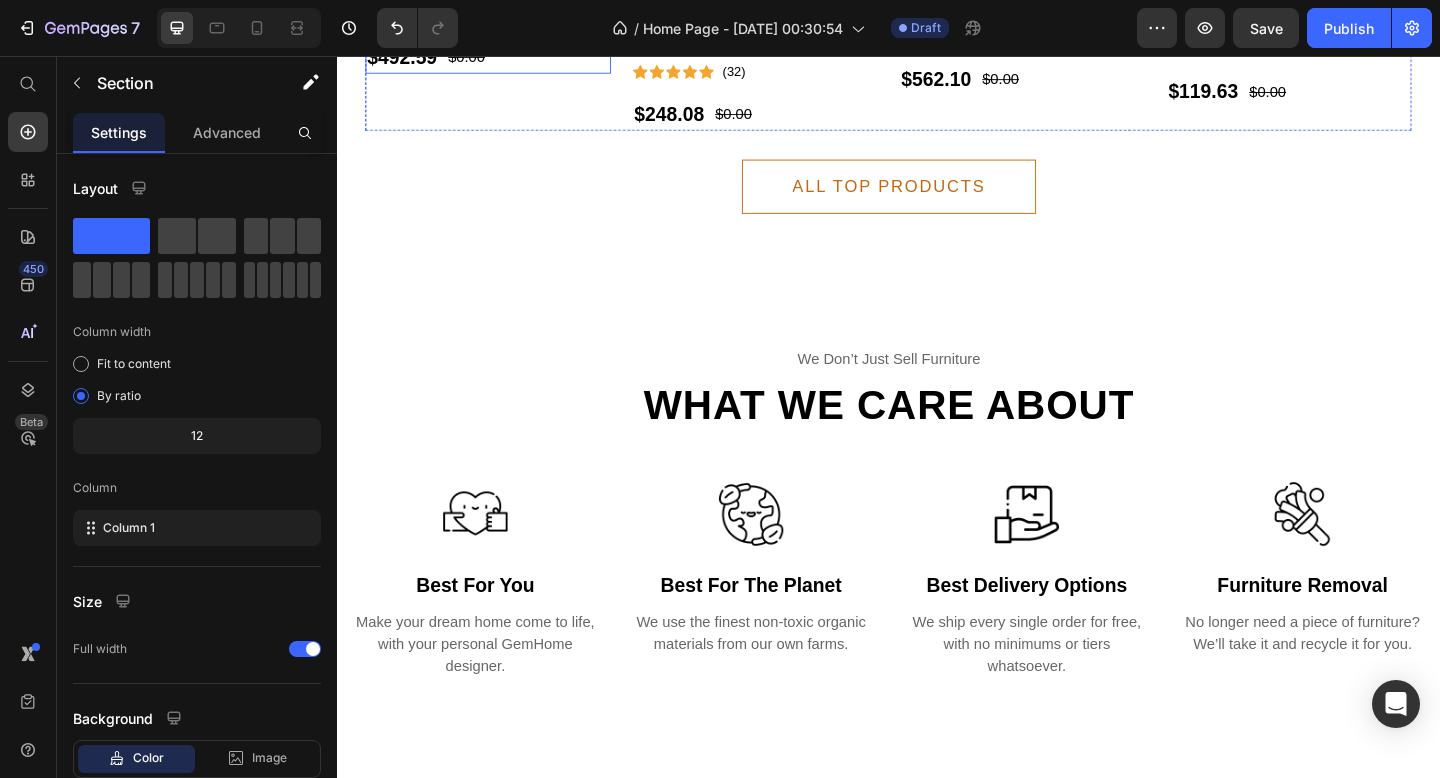 click at bounding box center [501, -172] 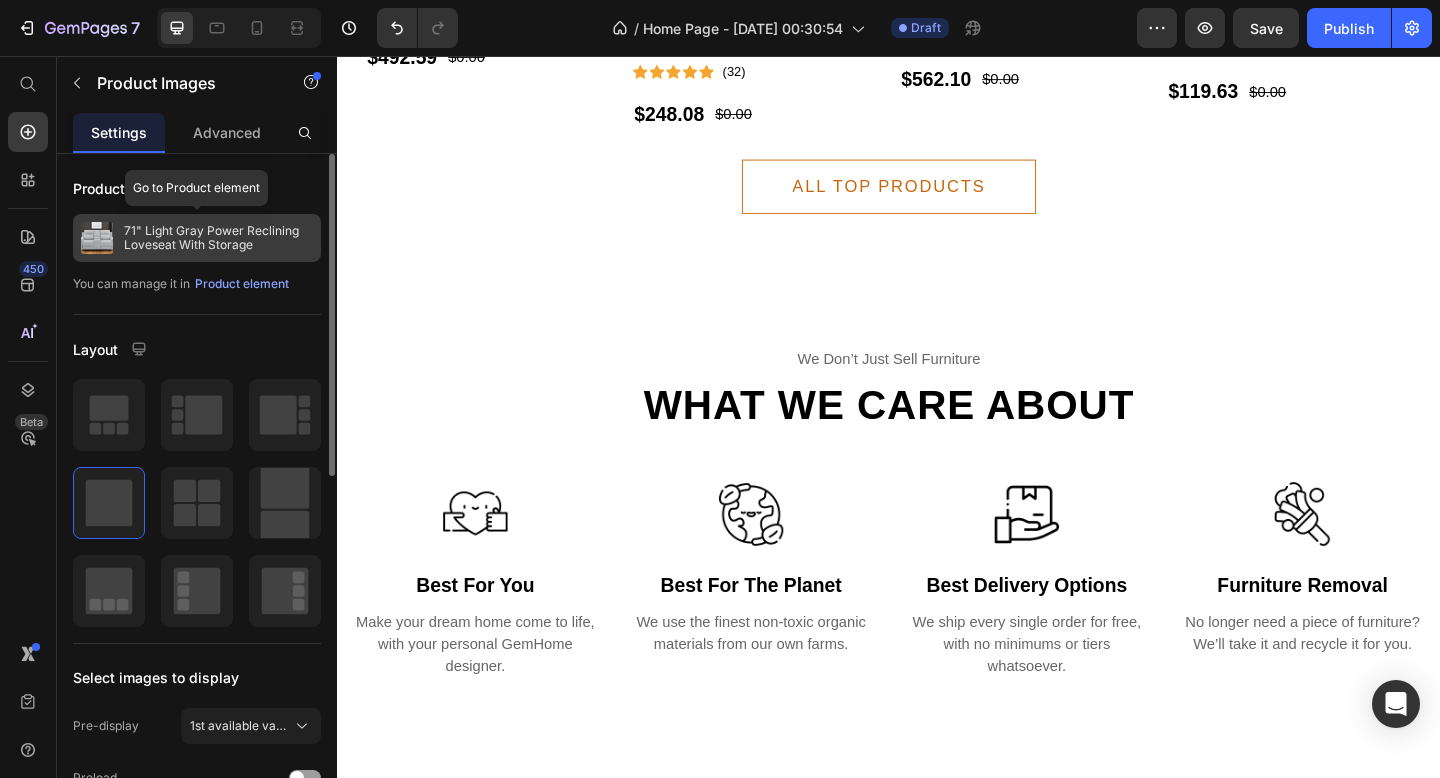 click on "71" Light Gray Power Reclining Loveseat With Storage" 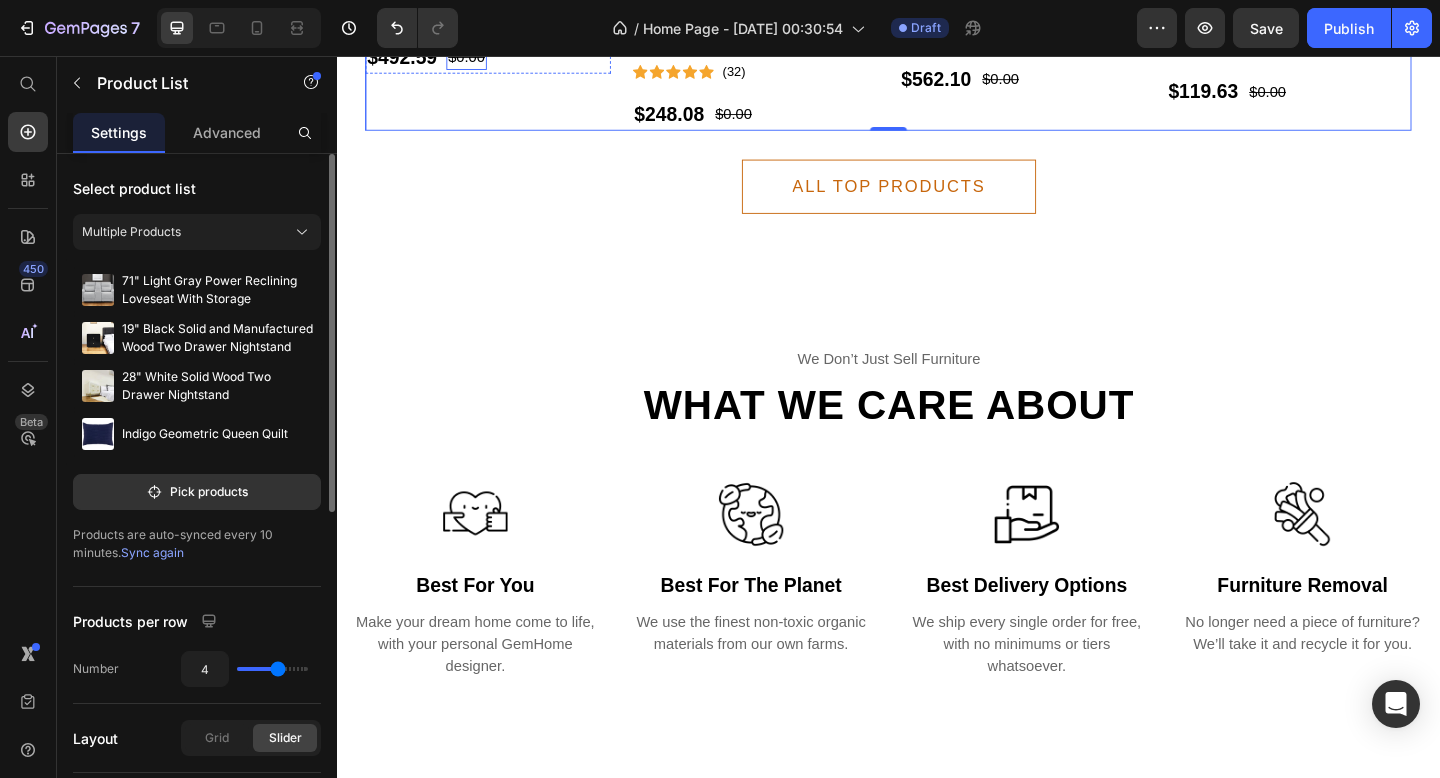click on "$0.00" at bounding box center (478, 57) 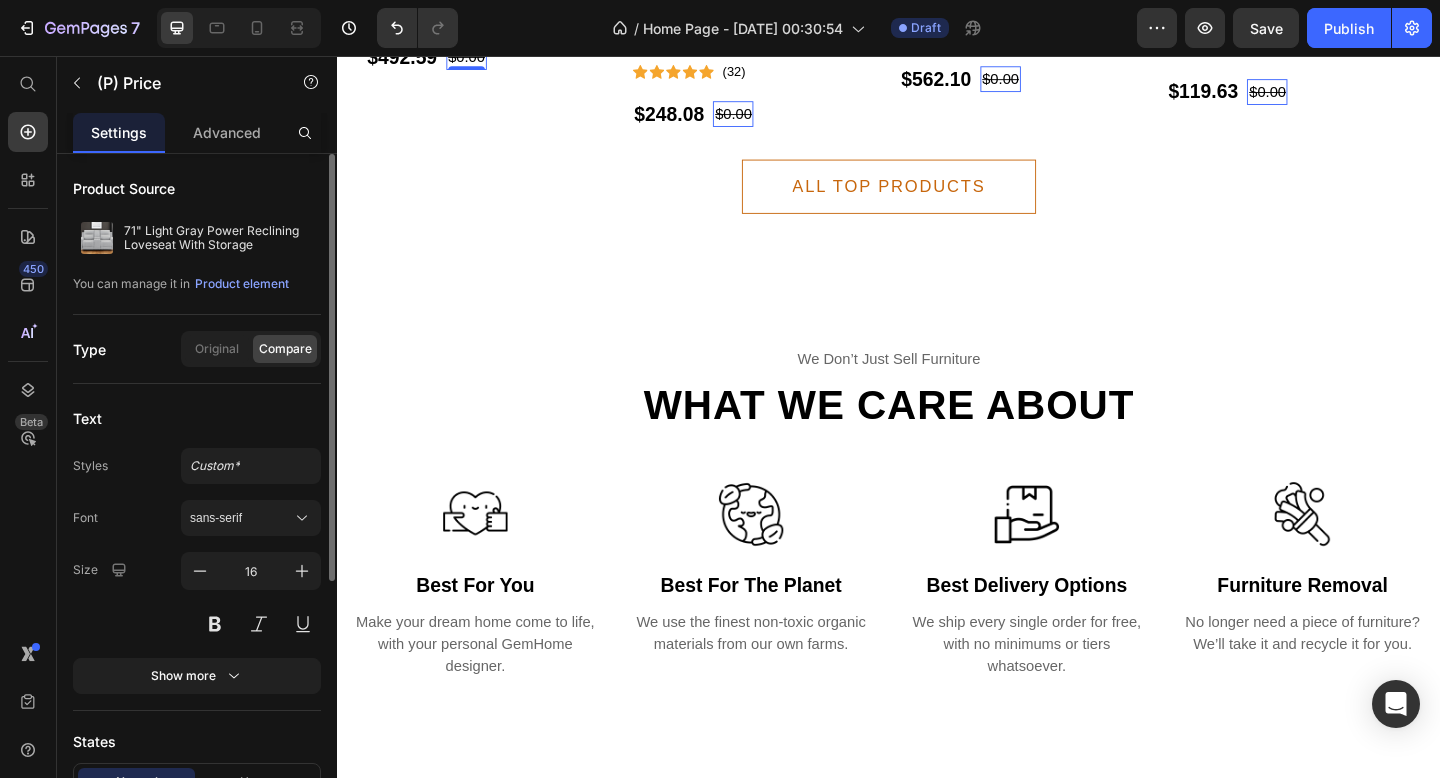 click on "$0.00" at bounding box center (478, 57) 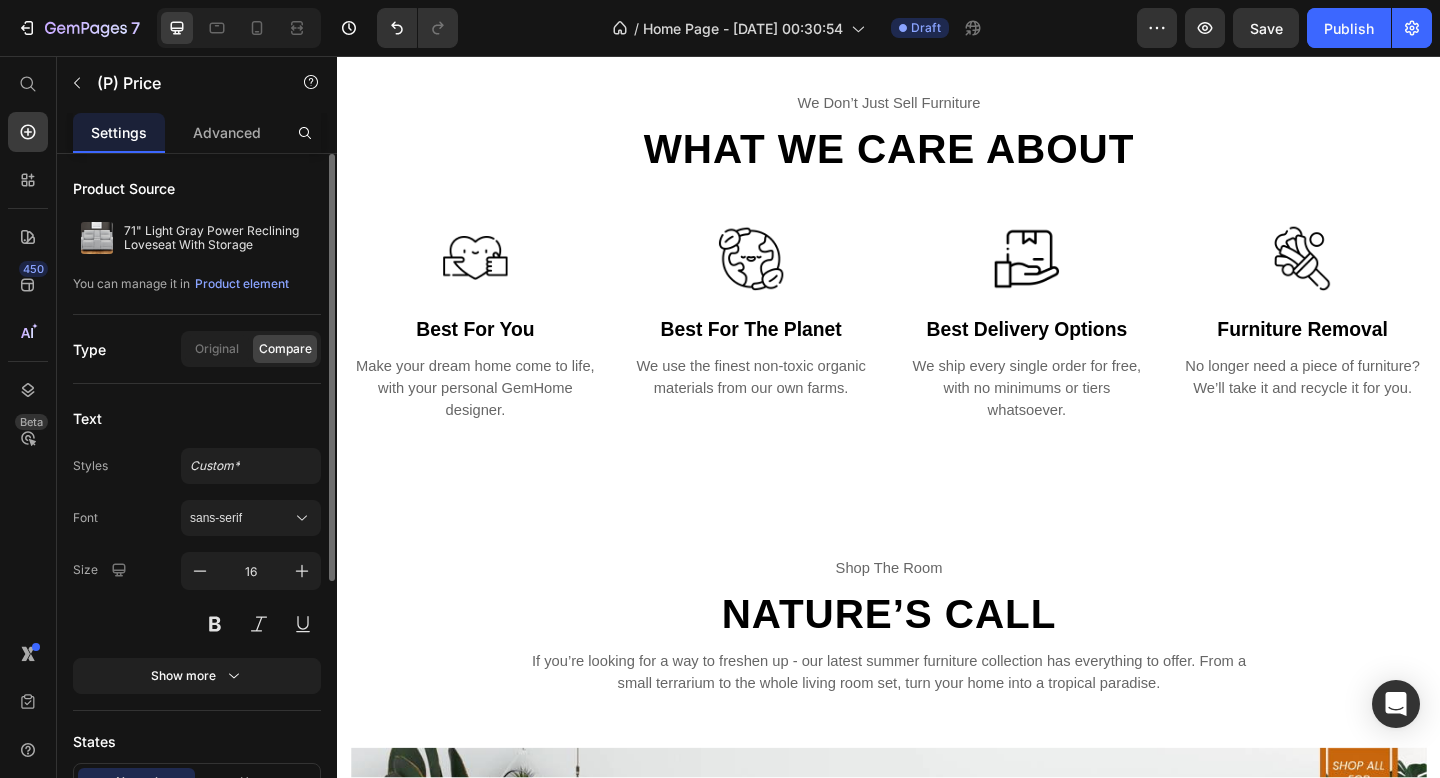 scroll, scrollTop: 2630, scrollLeft: 0, axis: vertical 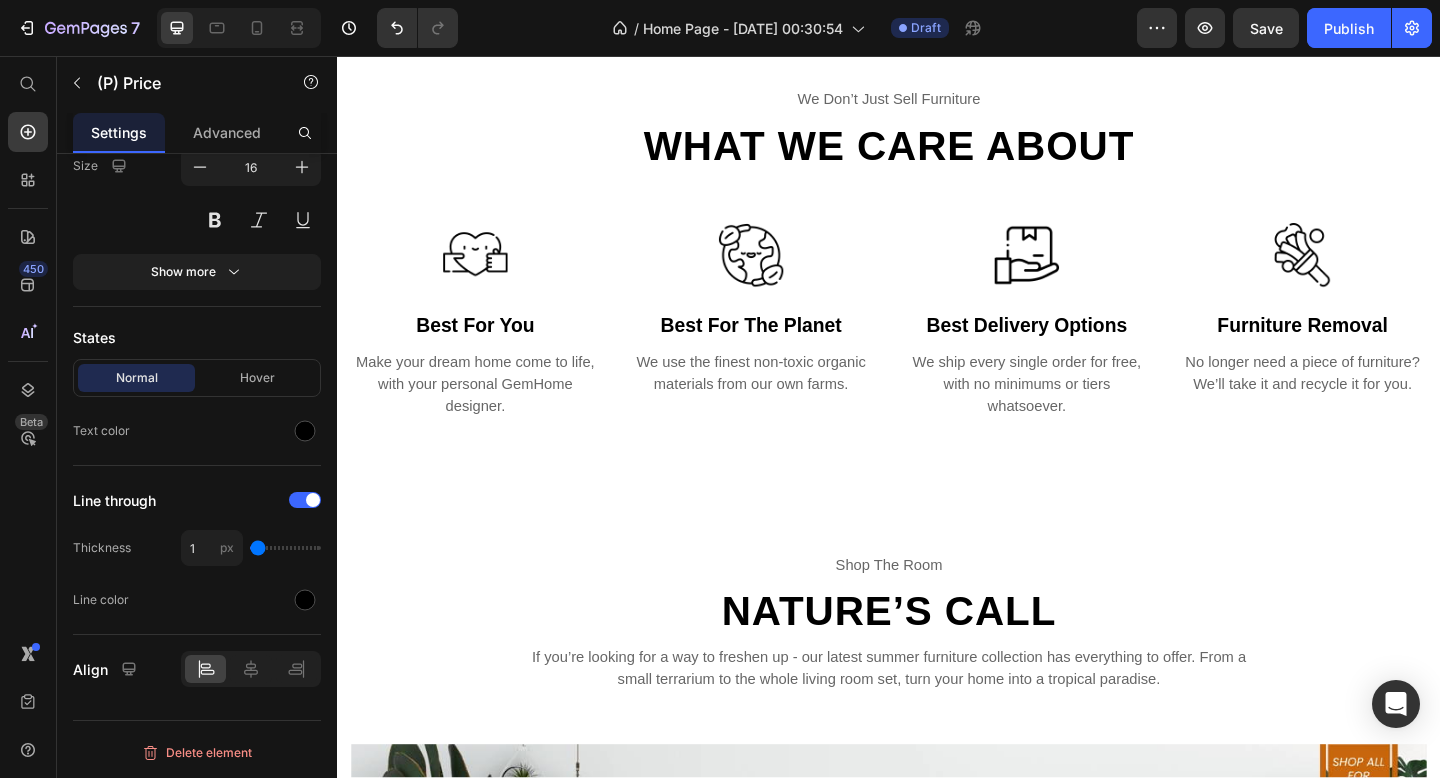 click on "$0.00" at bounding box center (768, -163) 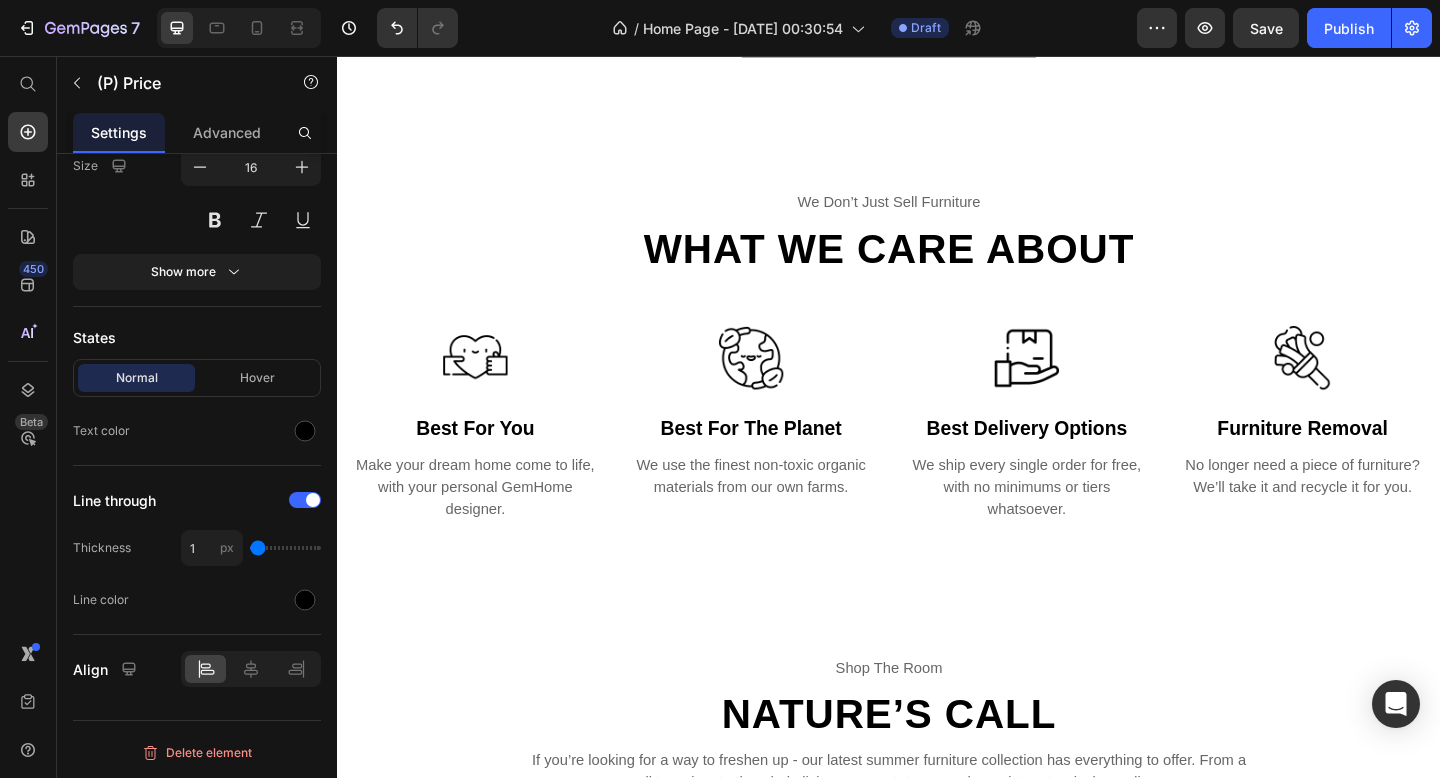 scroll, scrollTop: 2520, scrollLeft: 0, axis: vertical 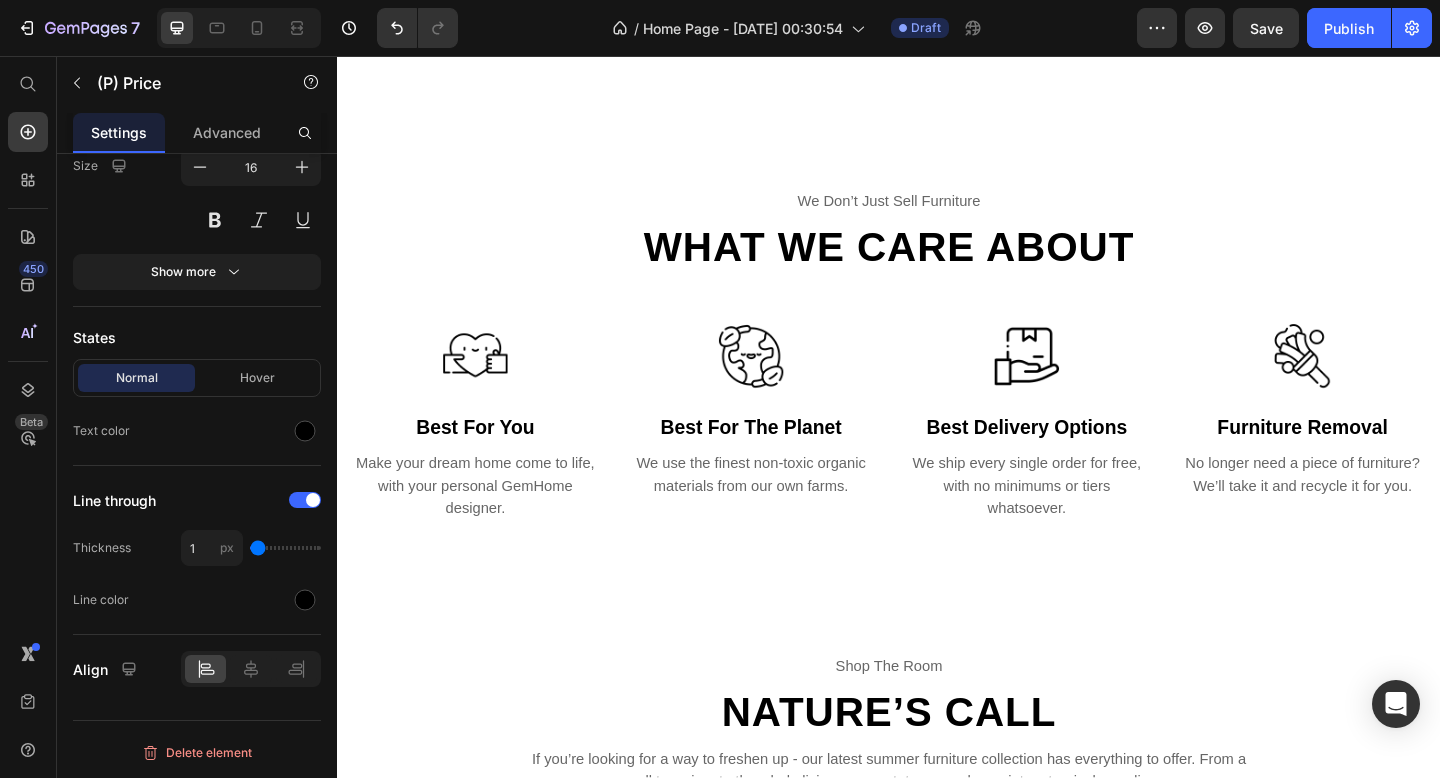 click on "$0.00" at bounding box center (1059, -91) 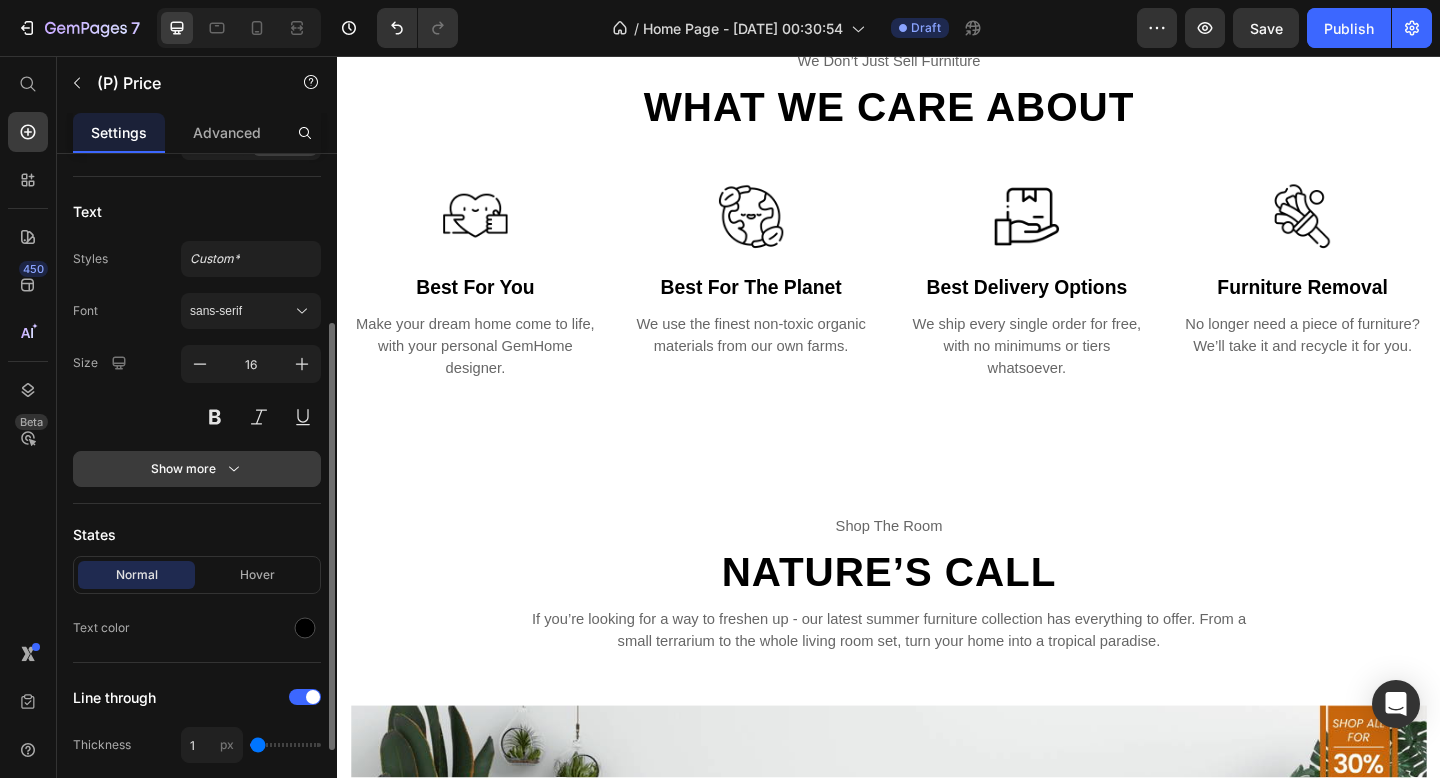 scroll, scrollTop: 0, scrollLeft: 0, axis: both 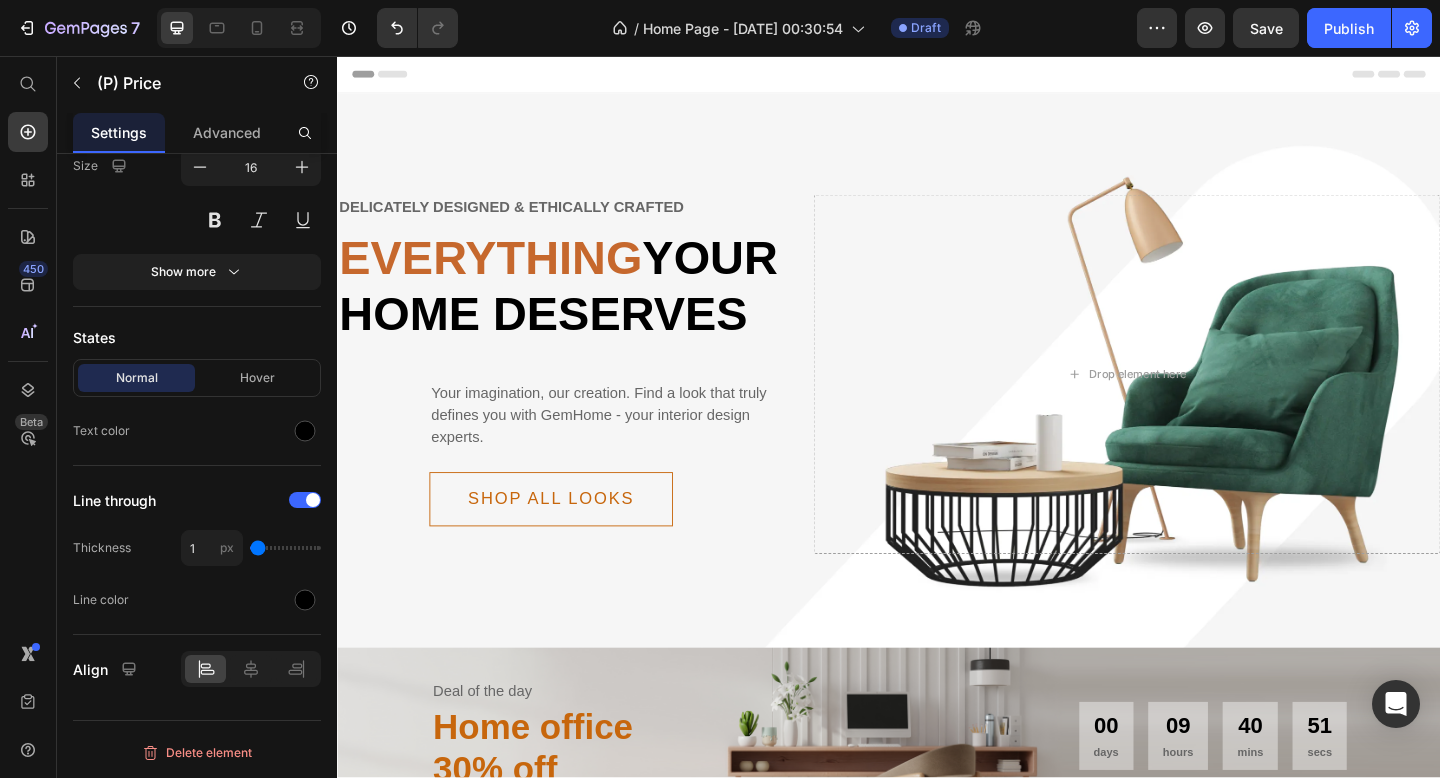 click on "Header" at bounding box center [937, 76] 